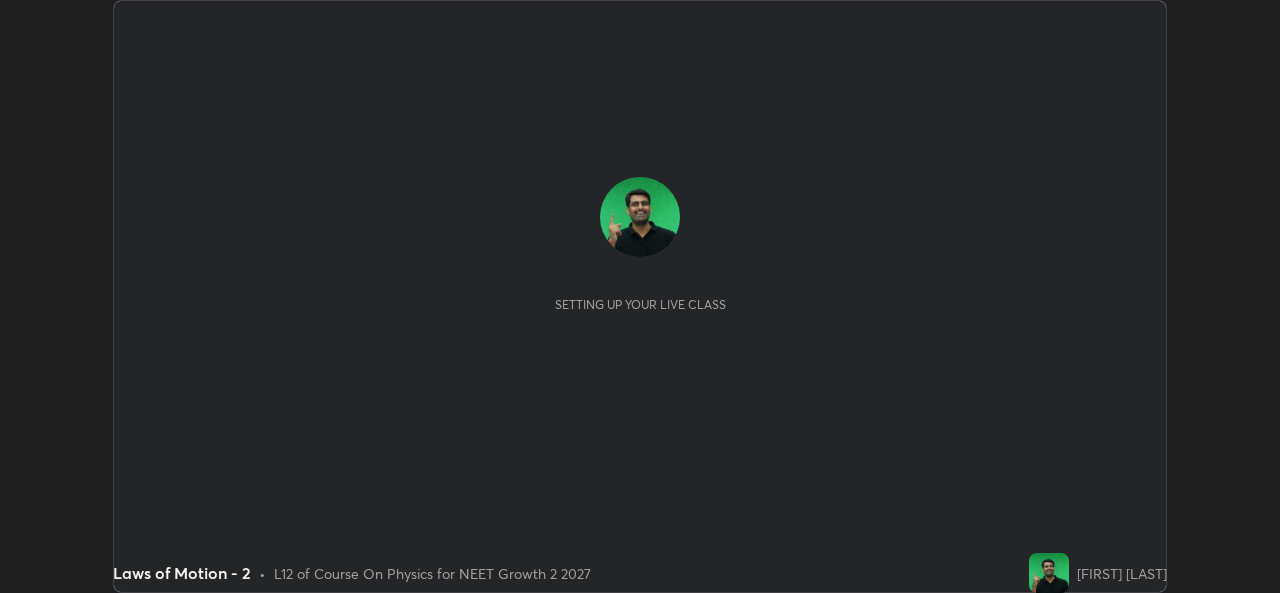 scroll, scrollTop: 0, scrollLeft: 0, axis: both 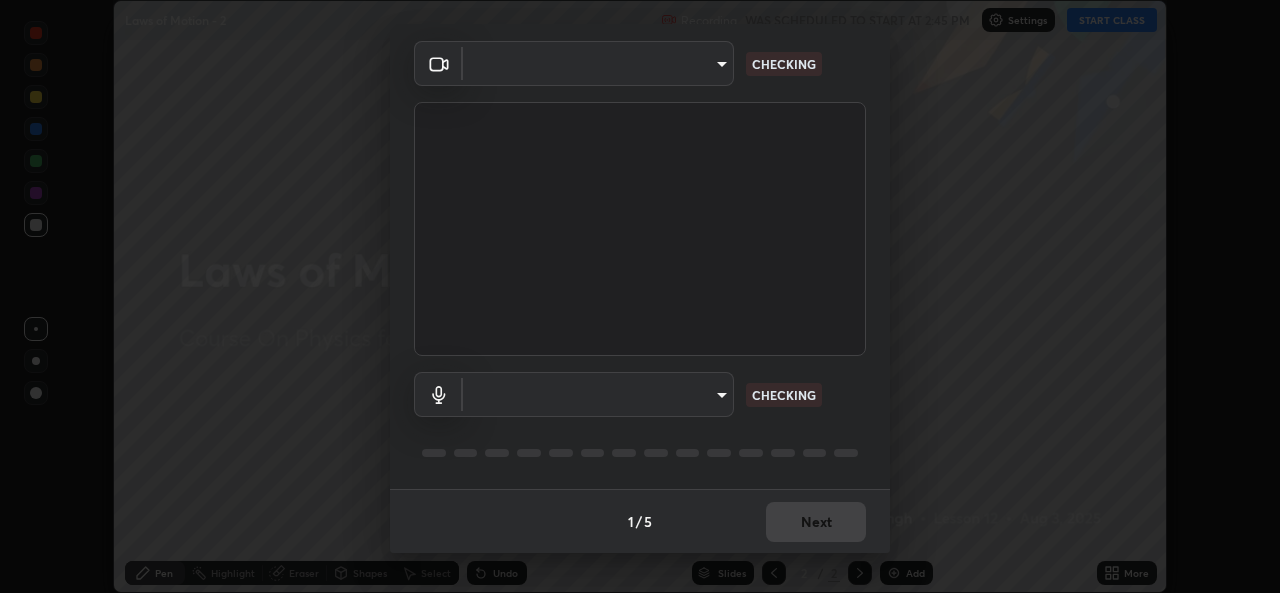type on "9788daf0cbf52dd0d374ba9f0d4f11576c03820bc15fcf9a4a11f890b69d92bf" 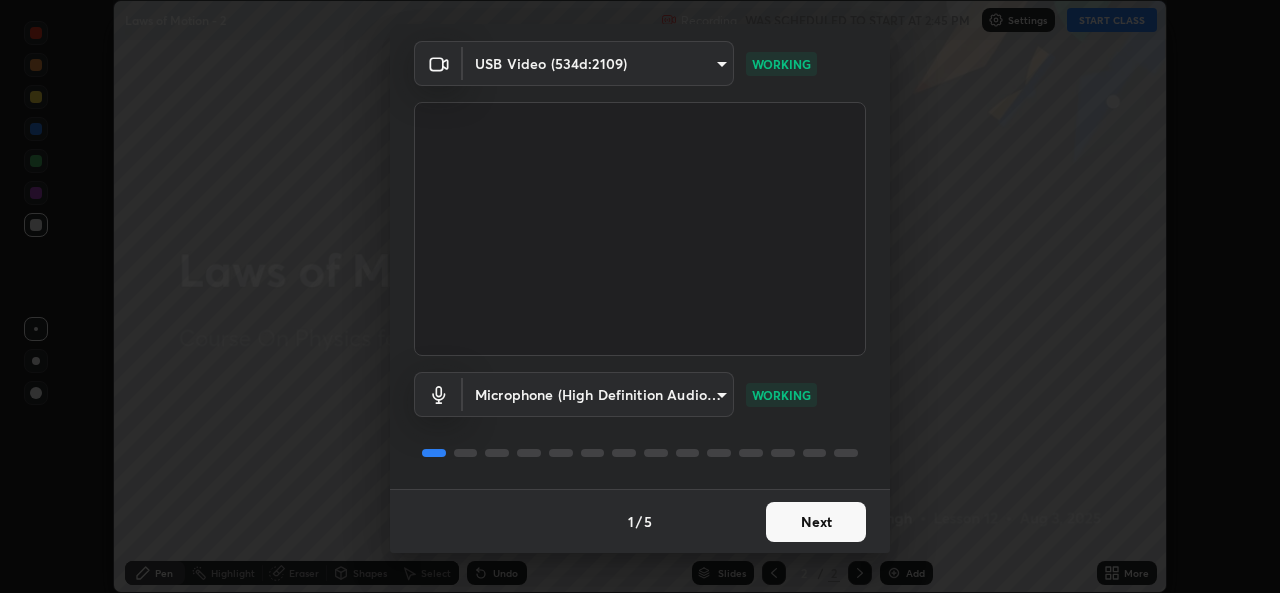 click on "Next" at bounding box center [816, 522] 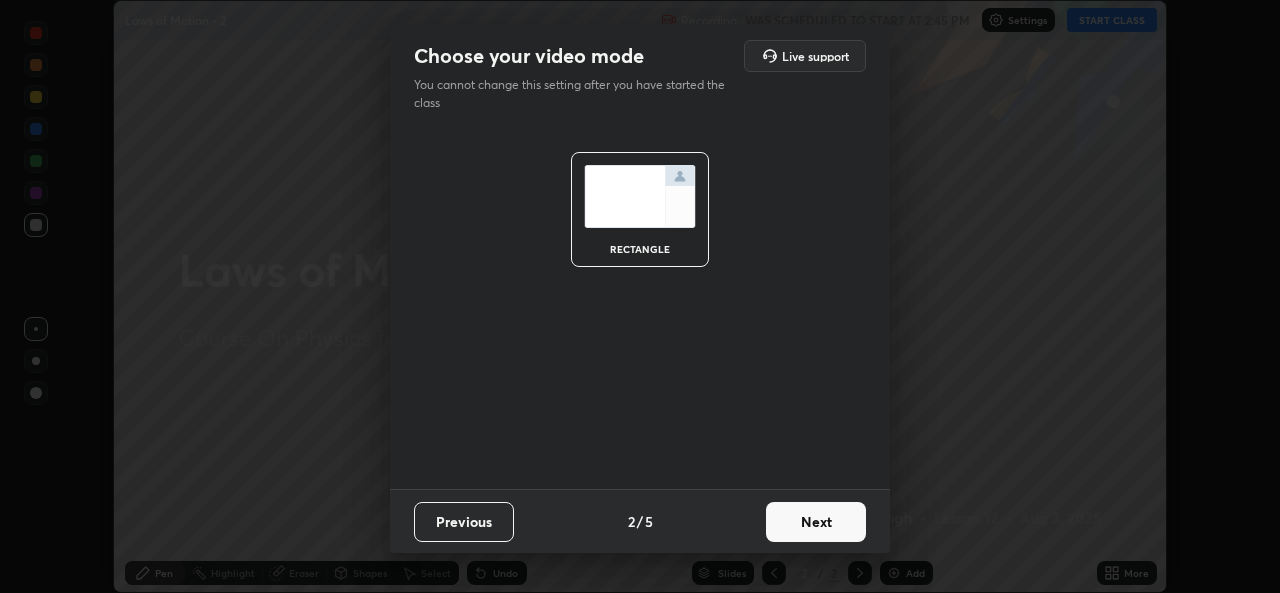 scroll, scrollTop: 0, scrollLeft: 0, axis: both 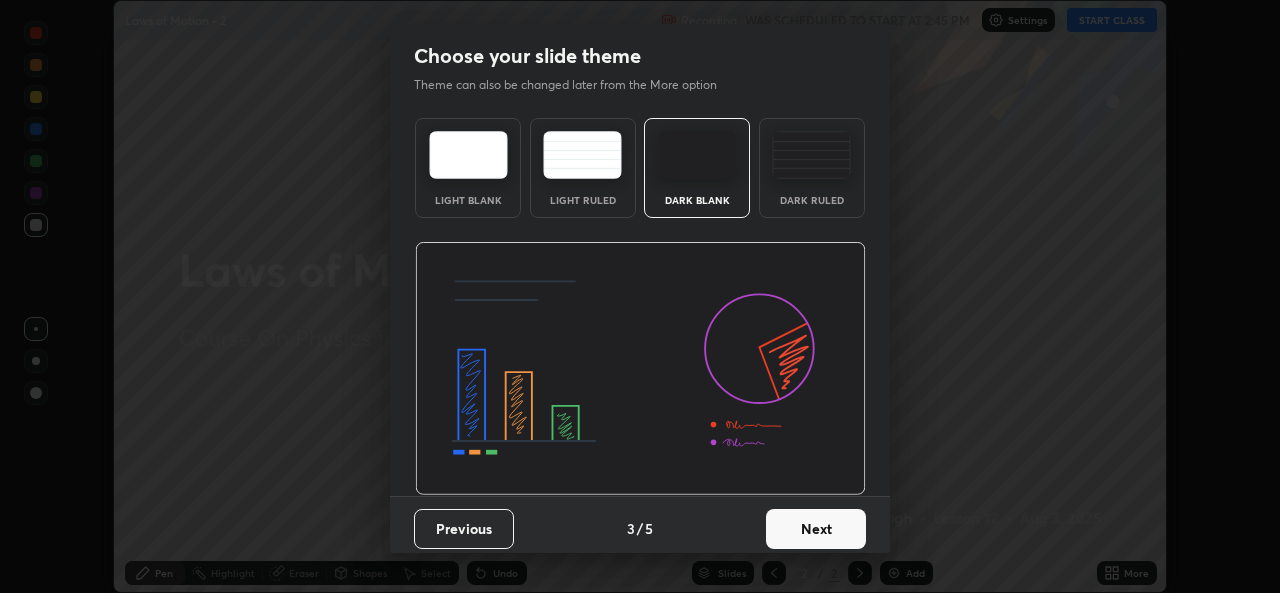 click on "Next" at bounding box center (816, 529) 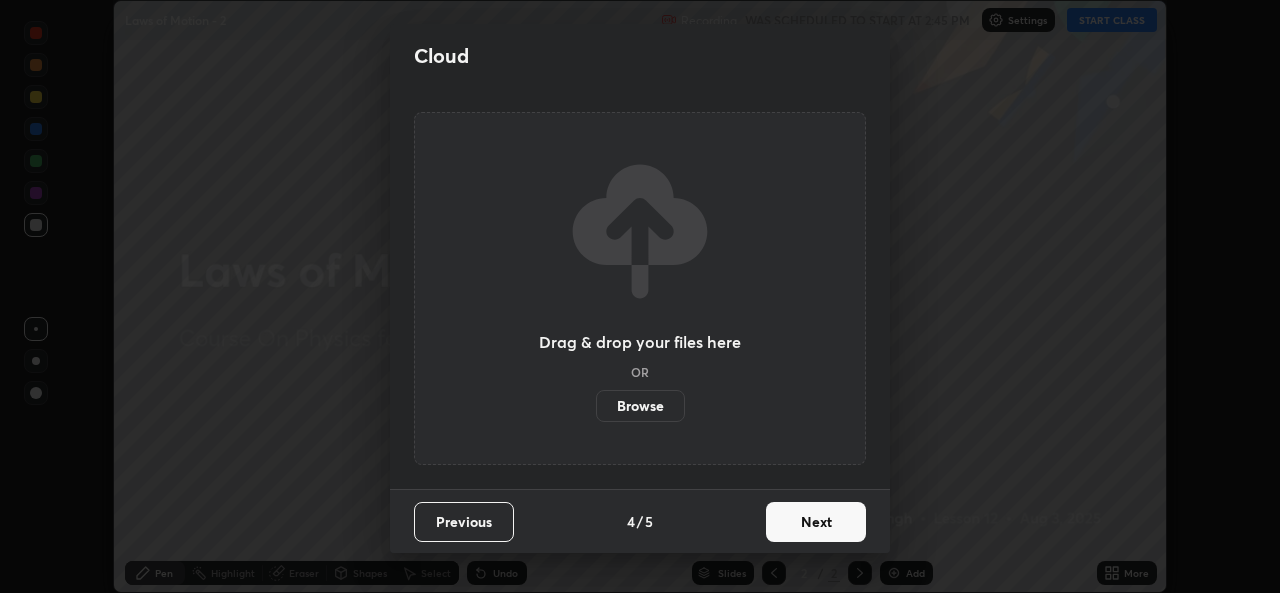click on "Next" at bounding box center (816, 522) 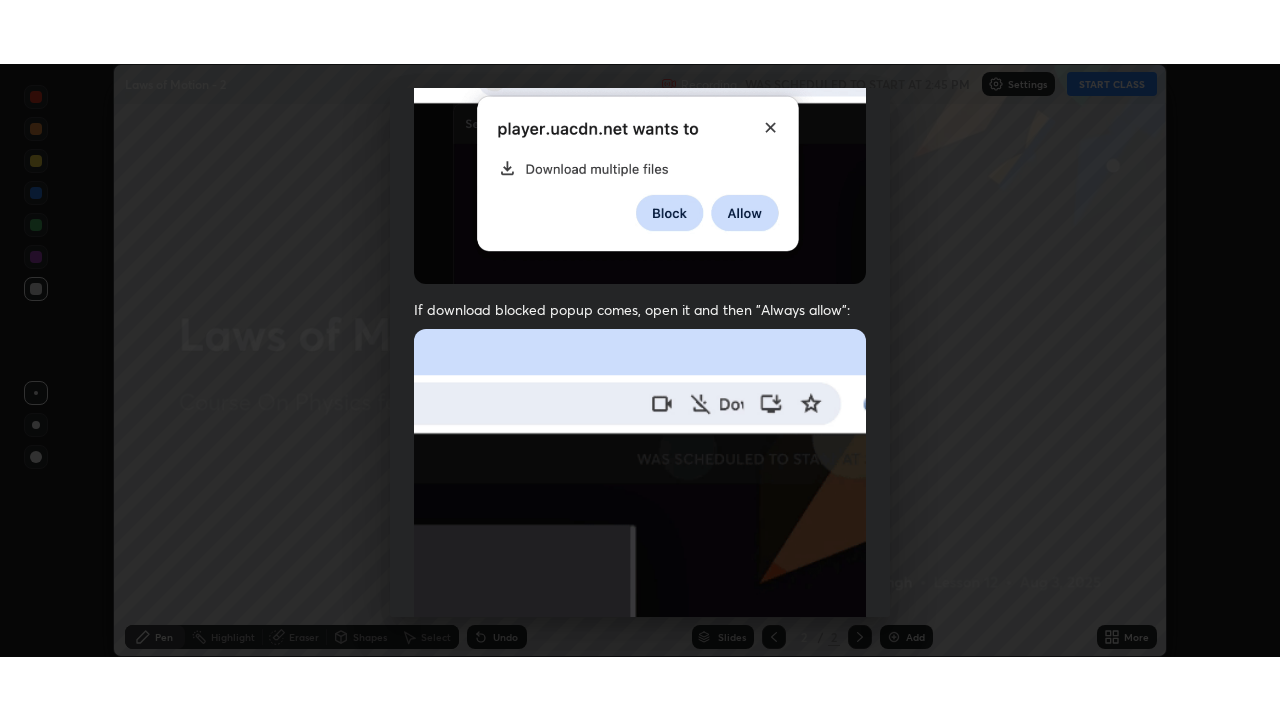 scroll, scrollTop: 471, scrollLeft: 0, axis: vertical 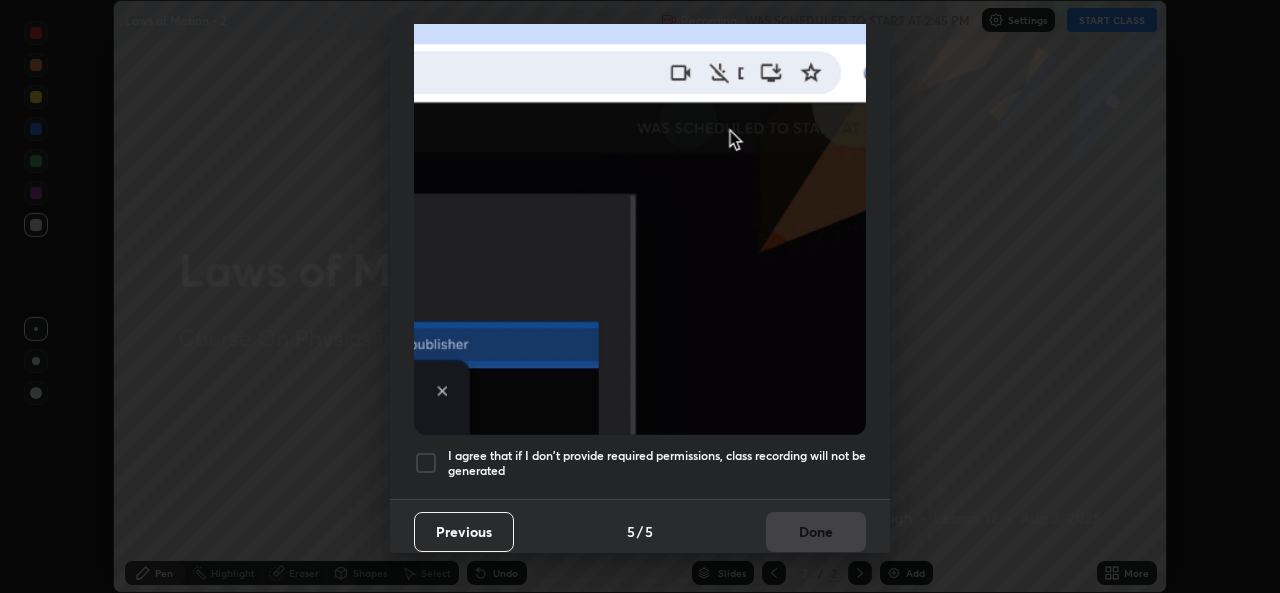 click at bounding box center (426, 463) 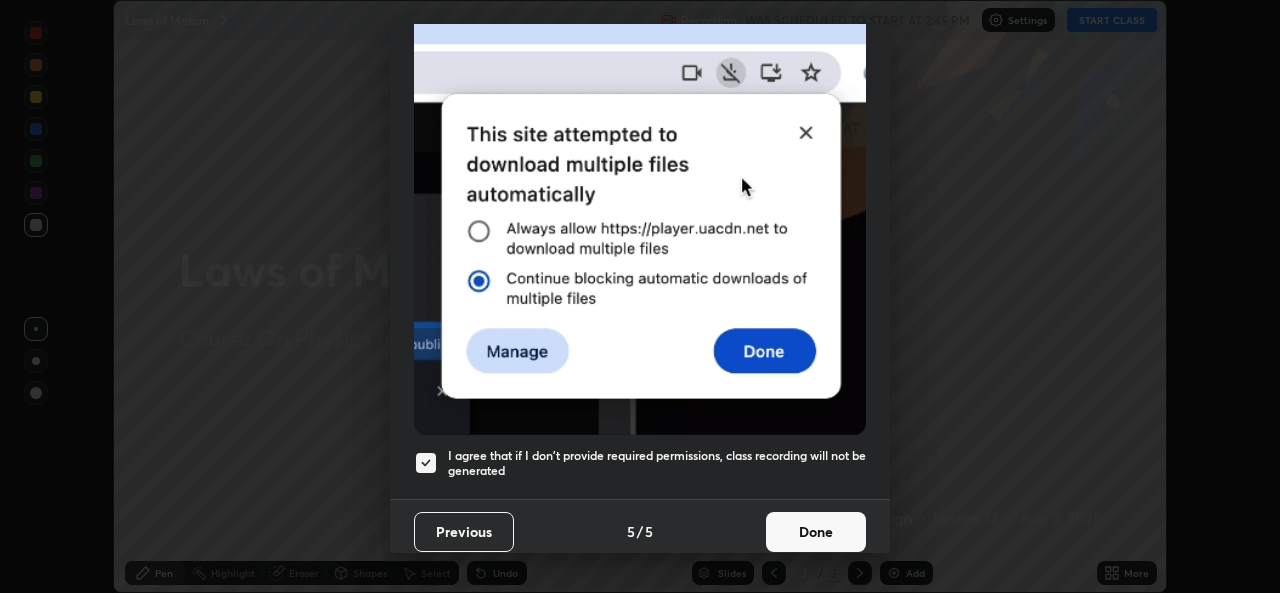click on "Done" at bounding box center [816, 532] 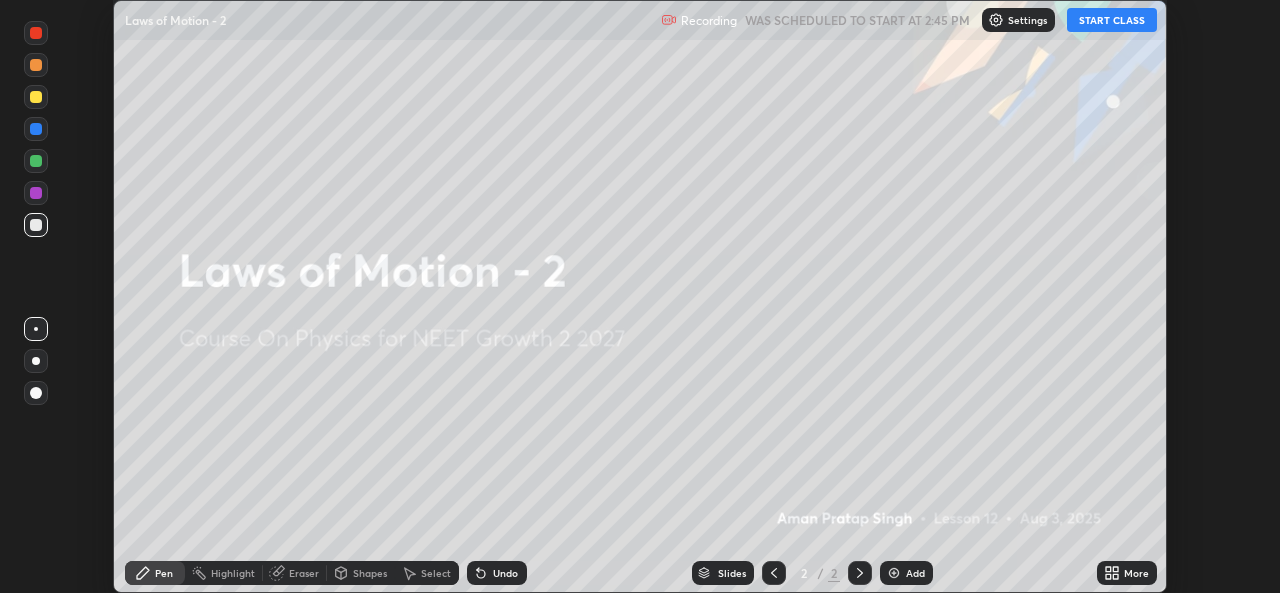 click on "START CLASS" at bounding box center [1112, 20] 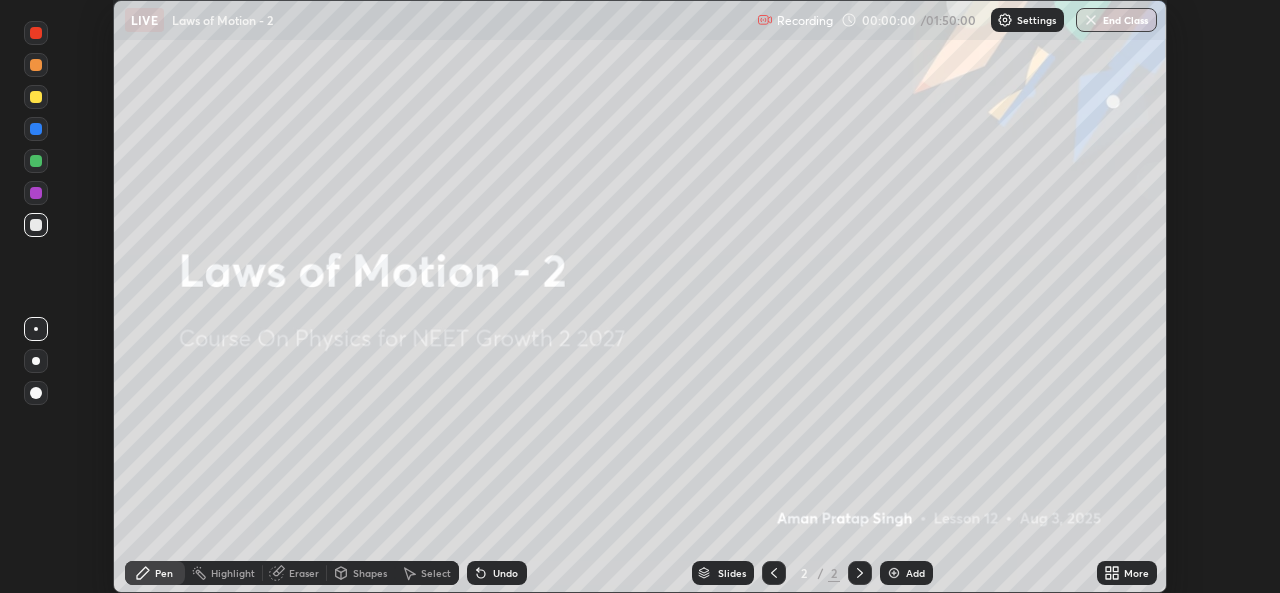 click on "More" at bounding box center (1127, 573) 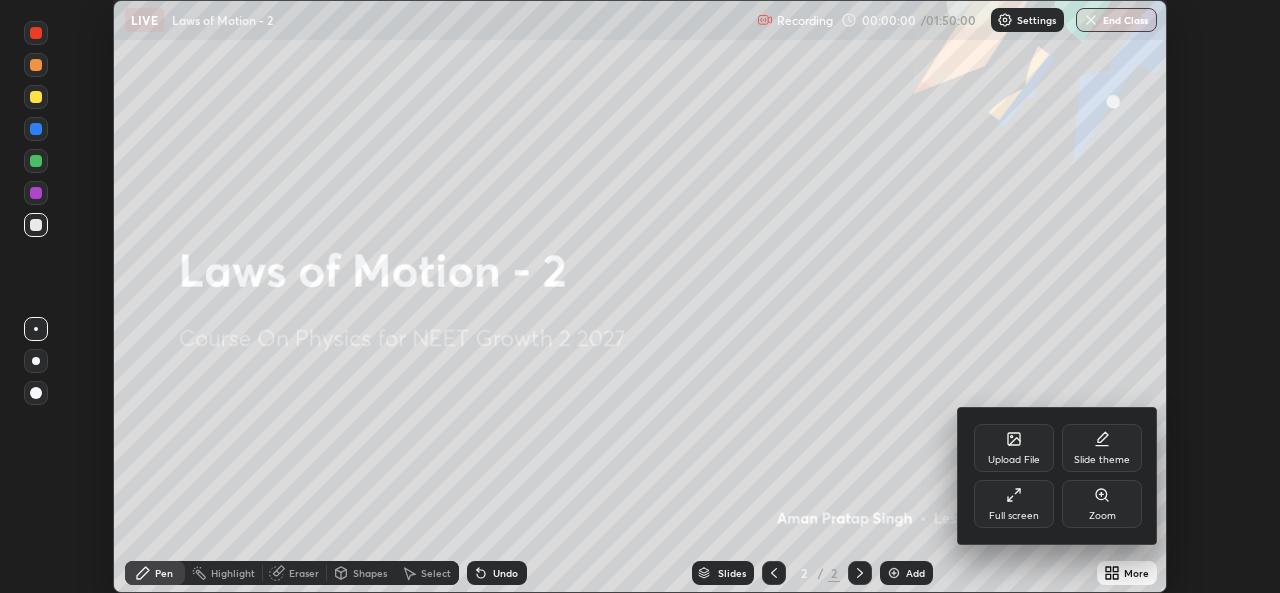 click on "Full screen" at bounding box center (1014, 504) 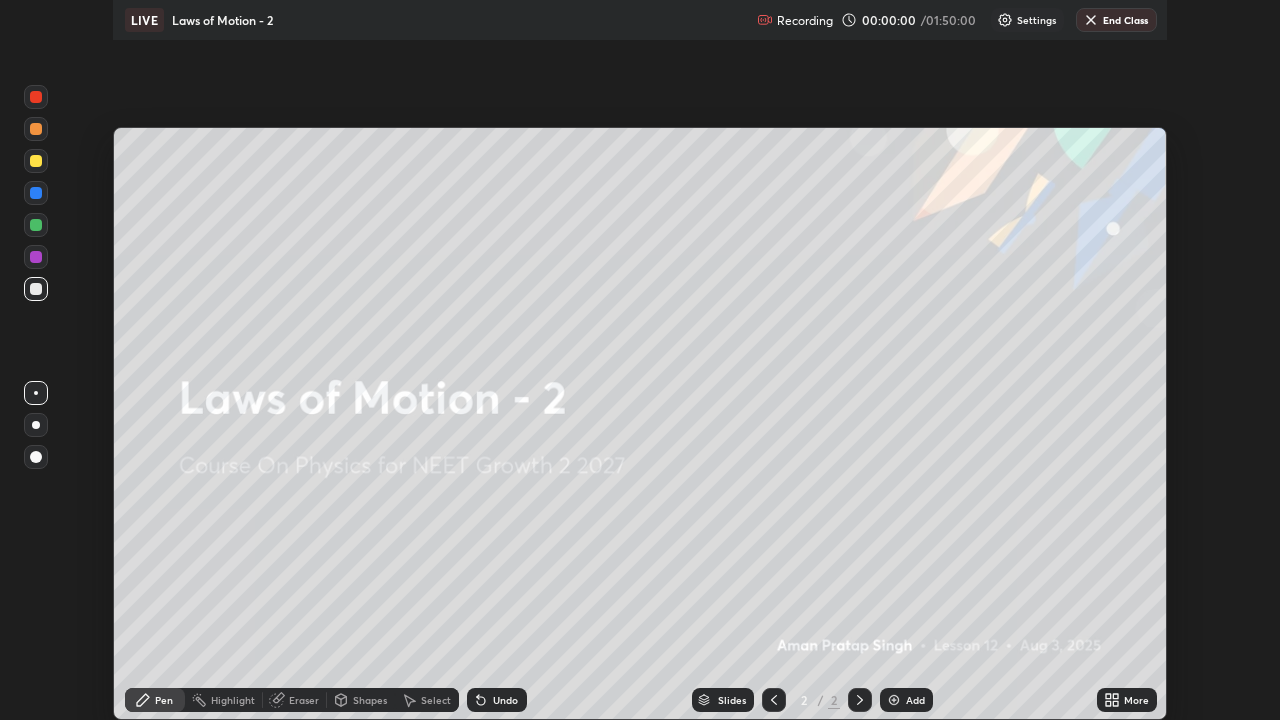 scroll, scrollTop: 99280, scrollLeft: 98720, axis: both 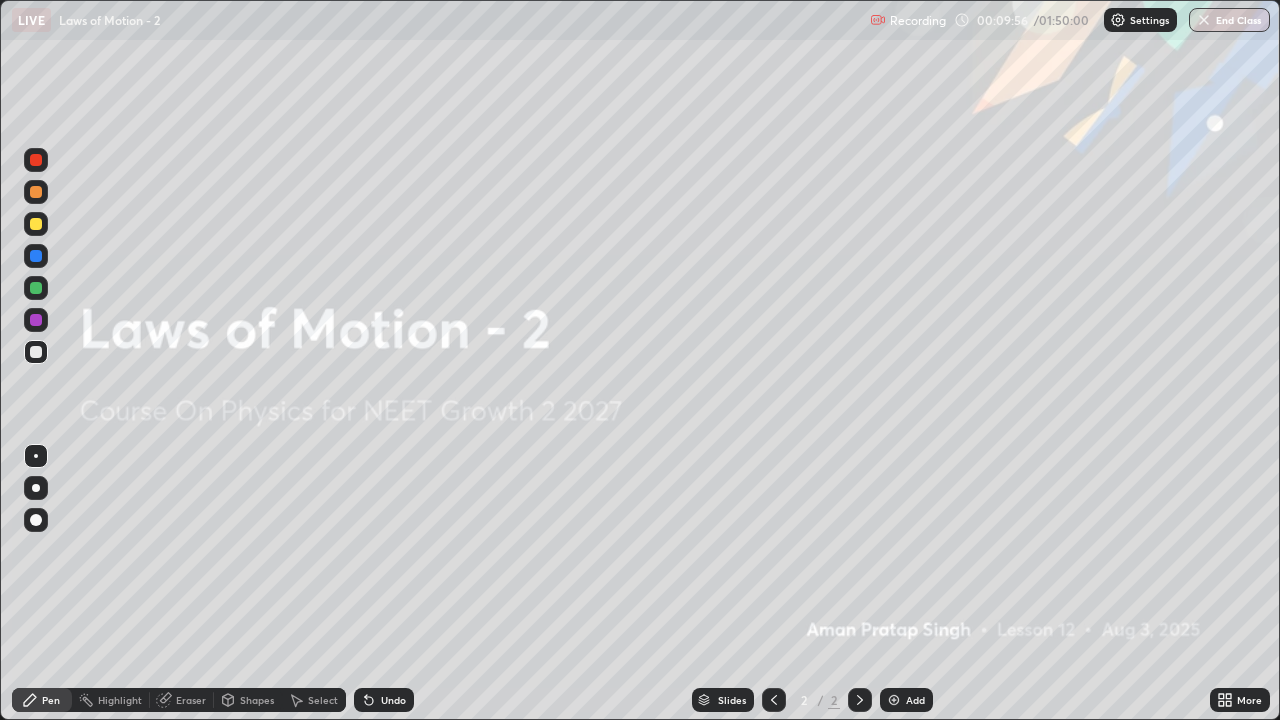 click on "Add" at bounding box center [906, 700] 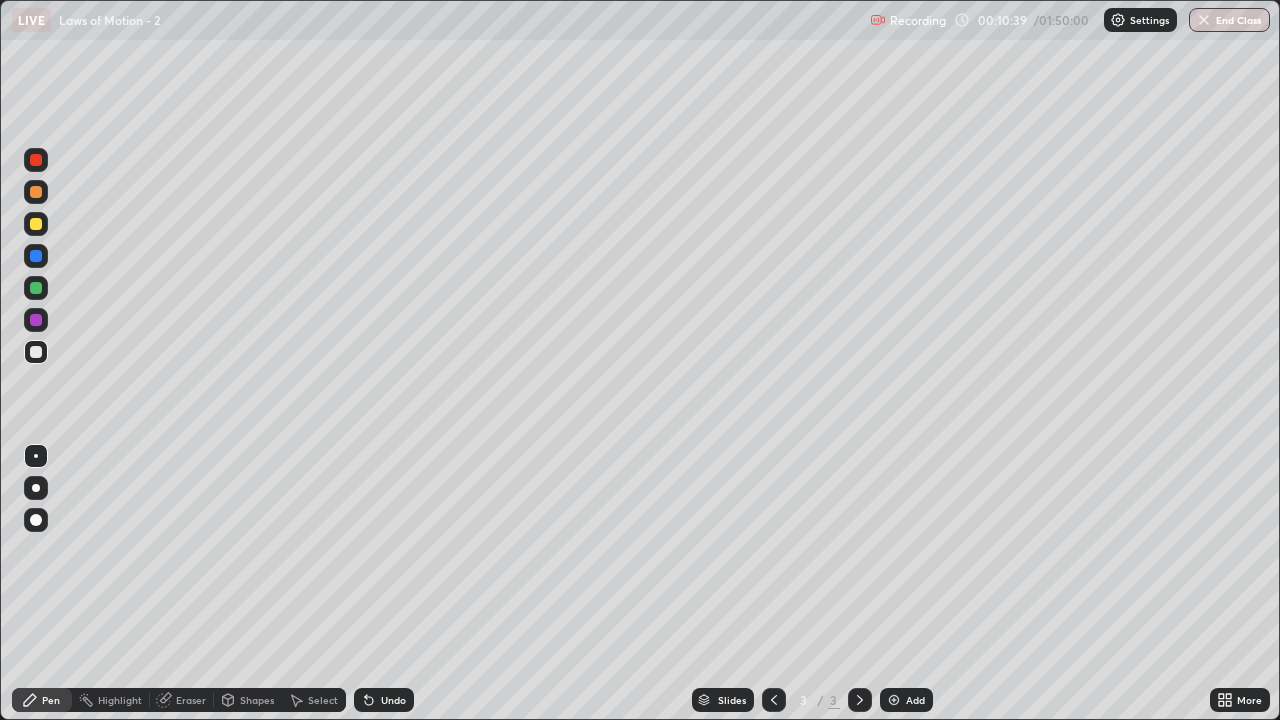 click at bounding box center [36, 488] 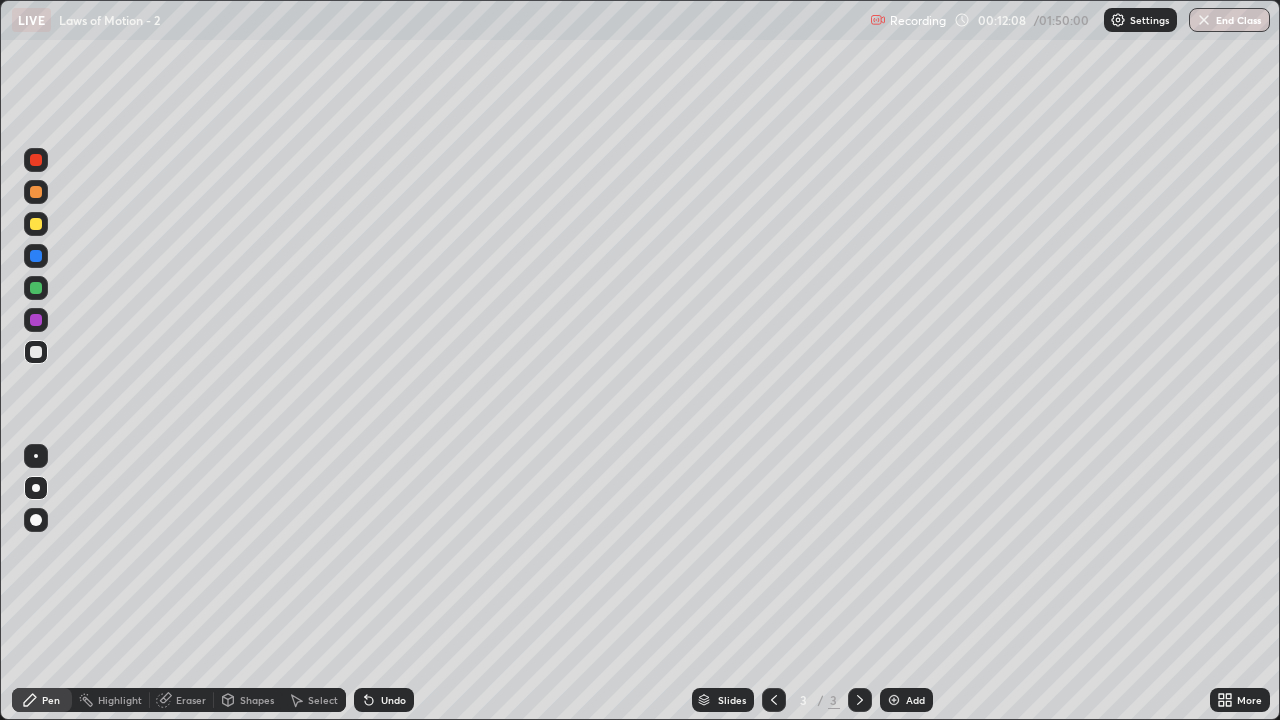 click on "Eraser" at bounding box center [191, 700] 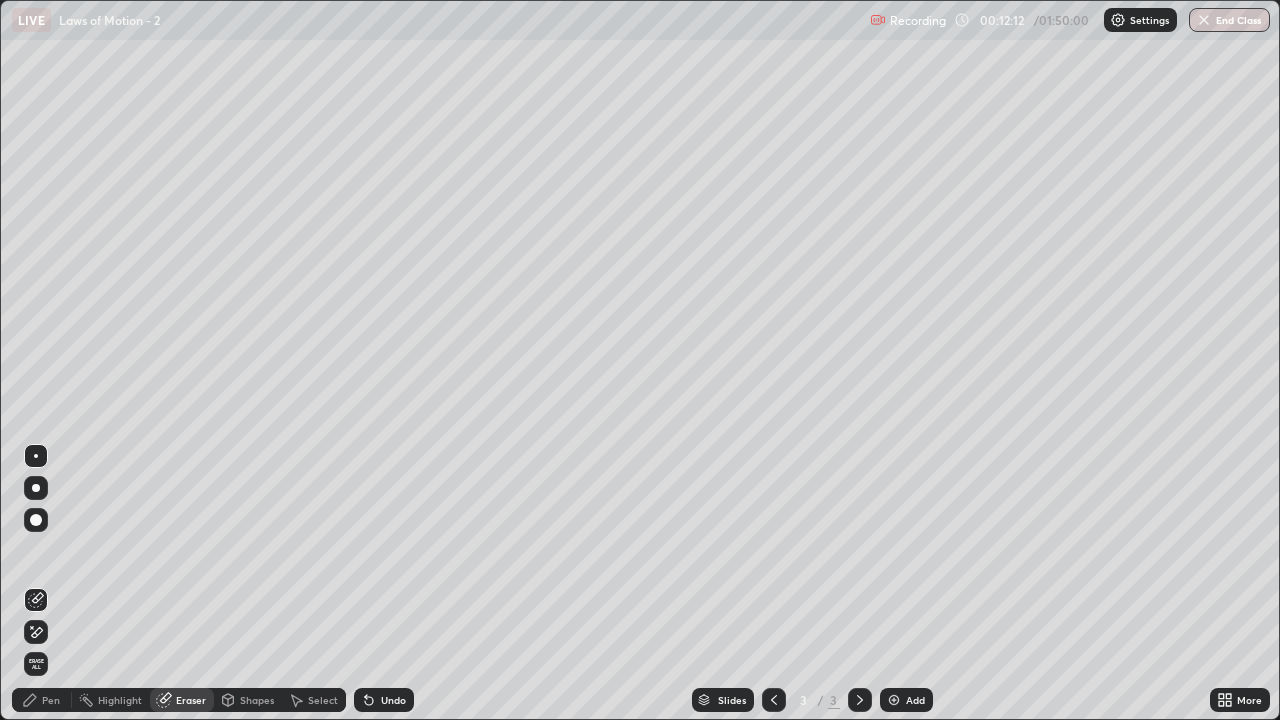 click on "Pen" at bounding box center [51, 700] 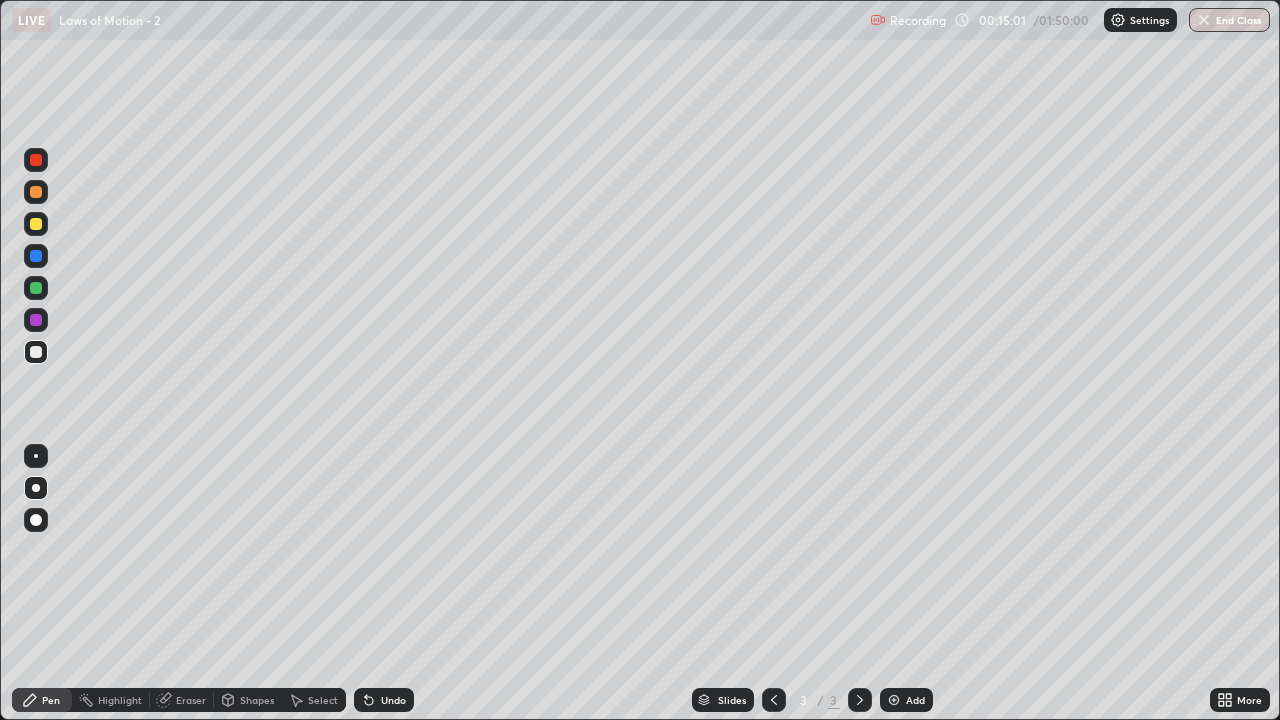 click on "Add" at bounding box center [915, 700] 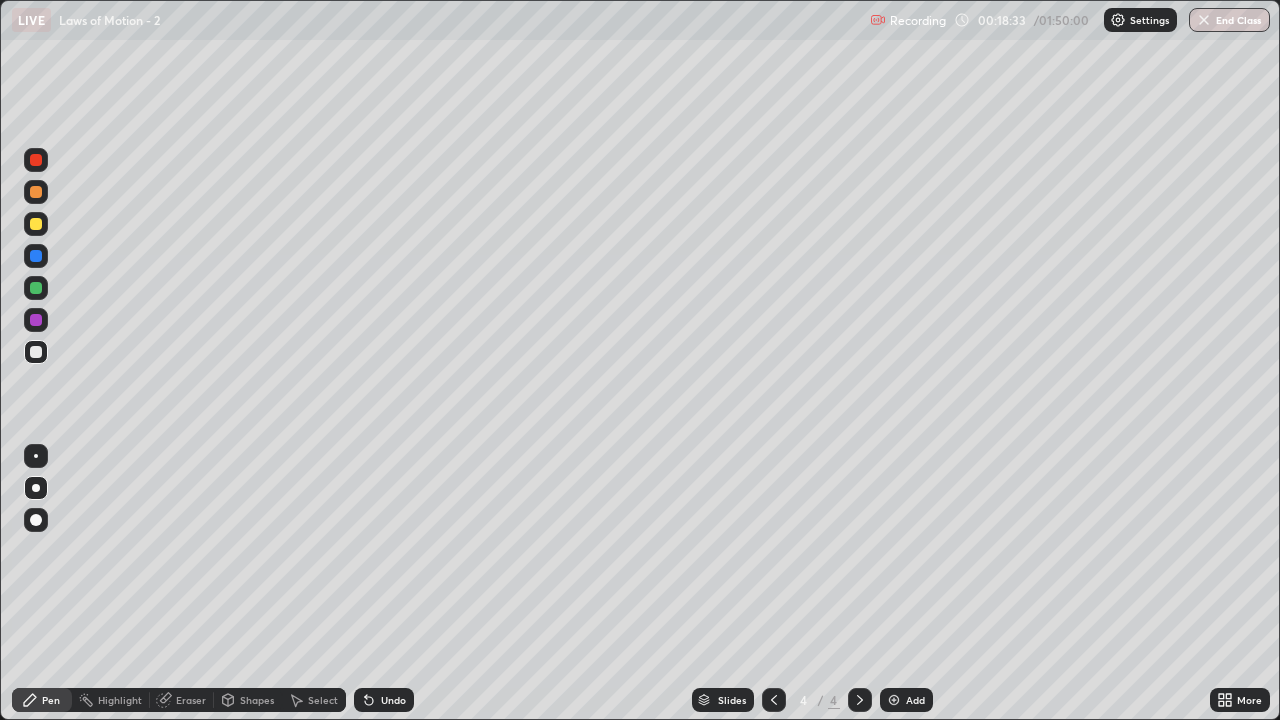 click at bounding box center [36, 224] 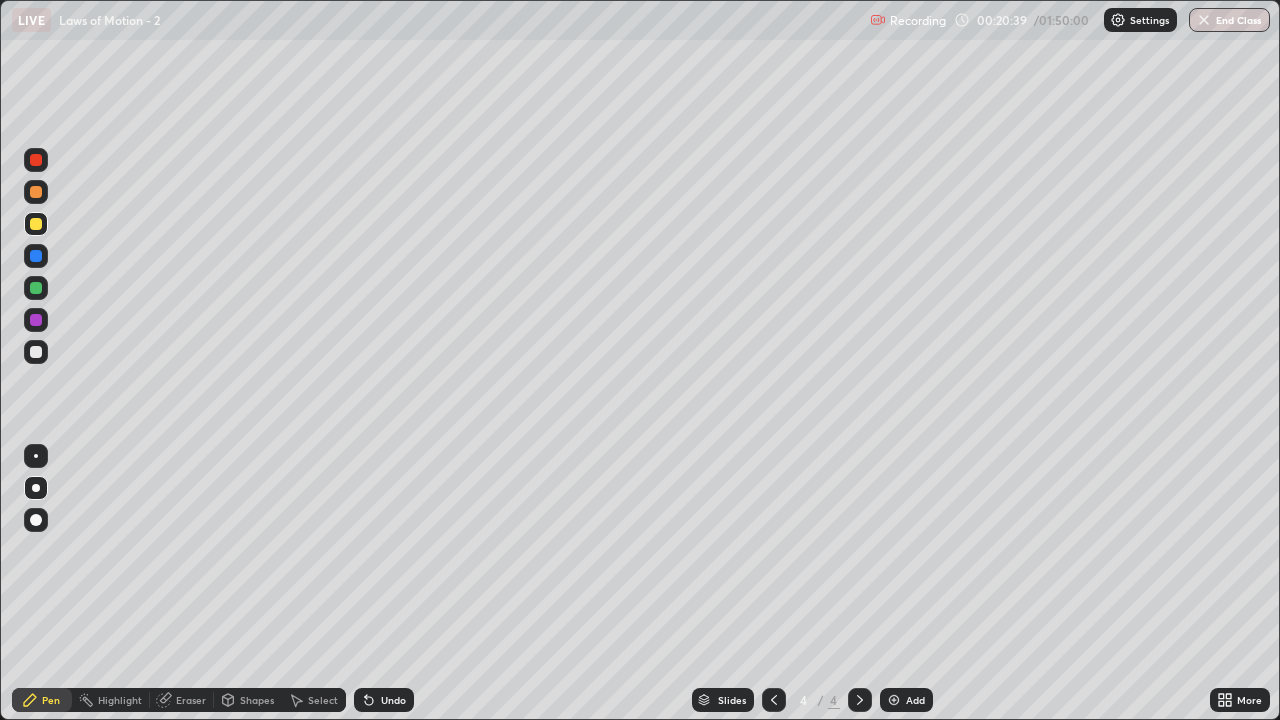 click on "Undo" at bounding box center (393, 700) 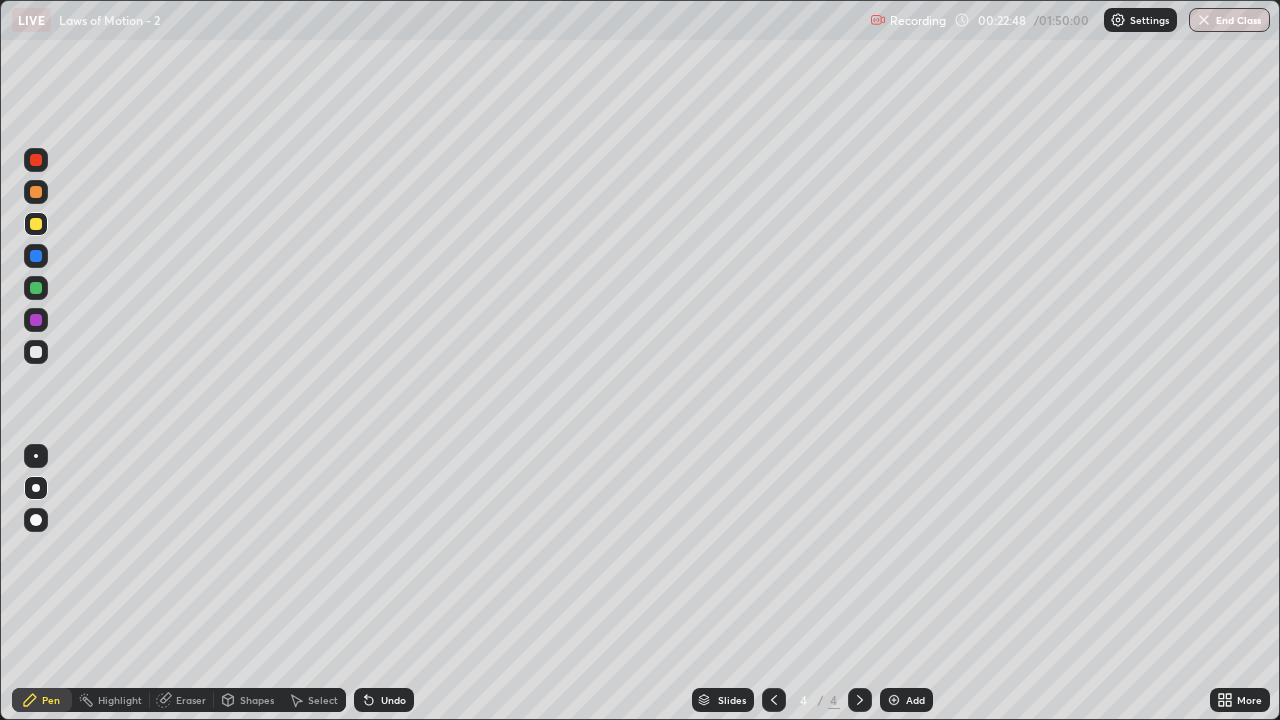click on "Add" at bounding box center (915, 700) 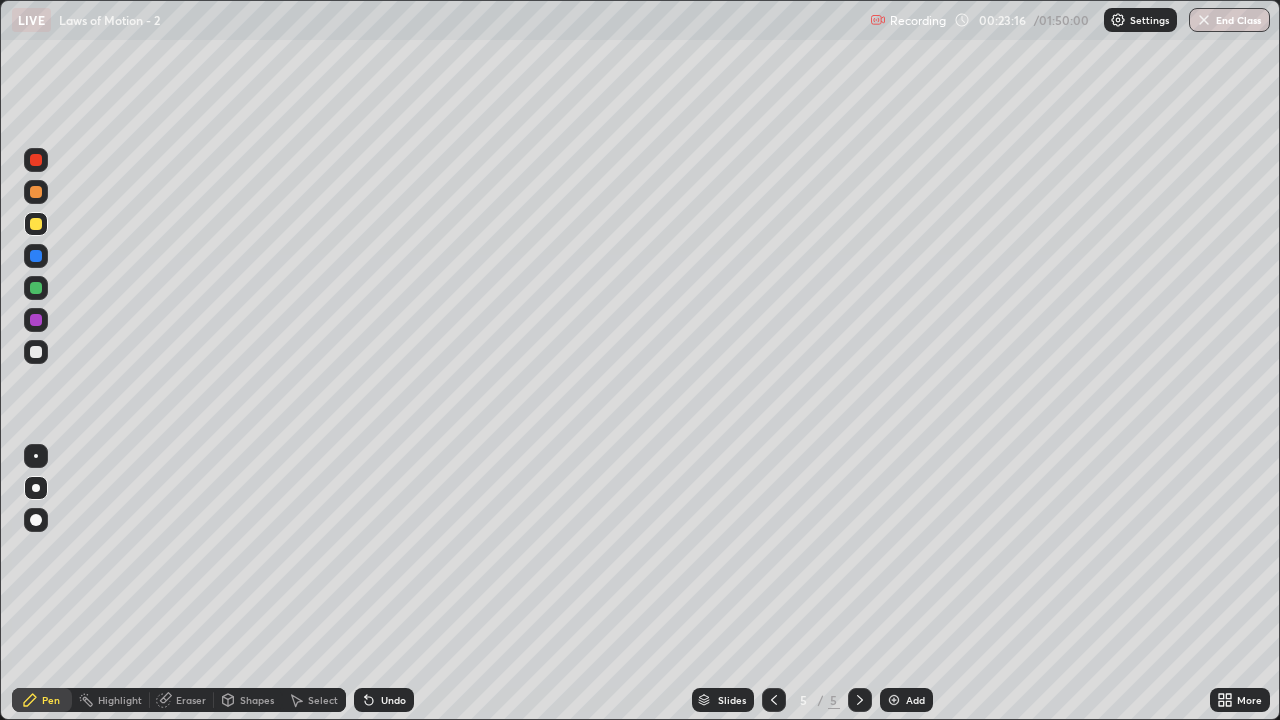 click at bounding box center (36, 352) 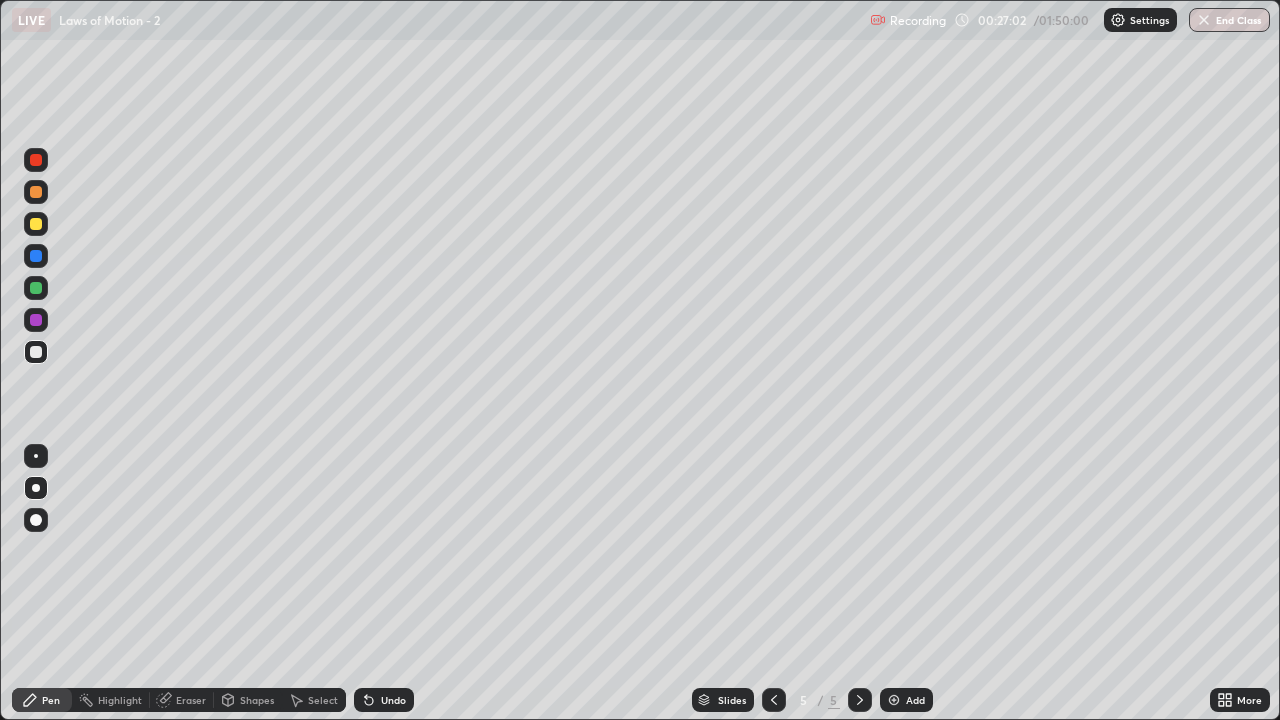 click on "Add" at bounding box center [915, 700] 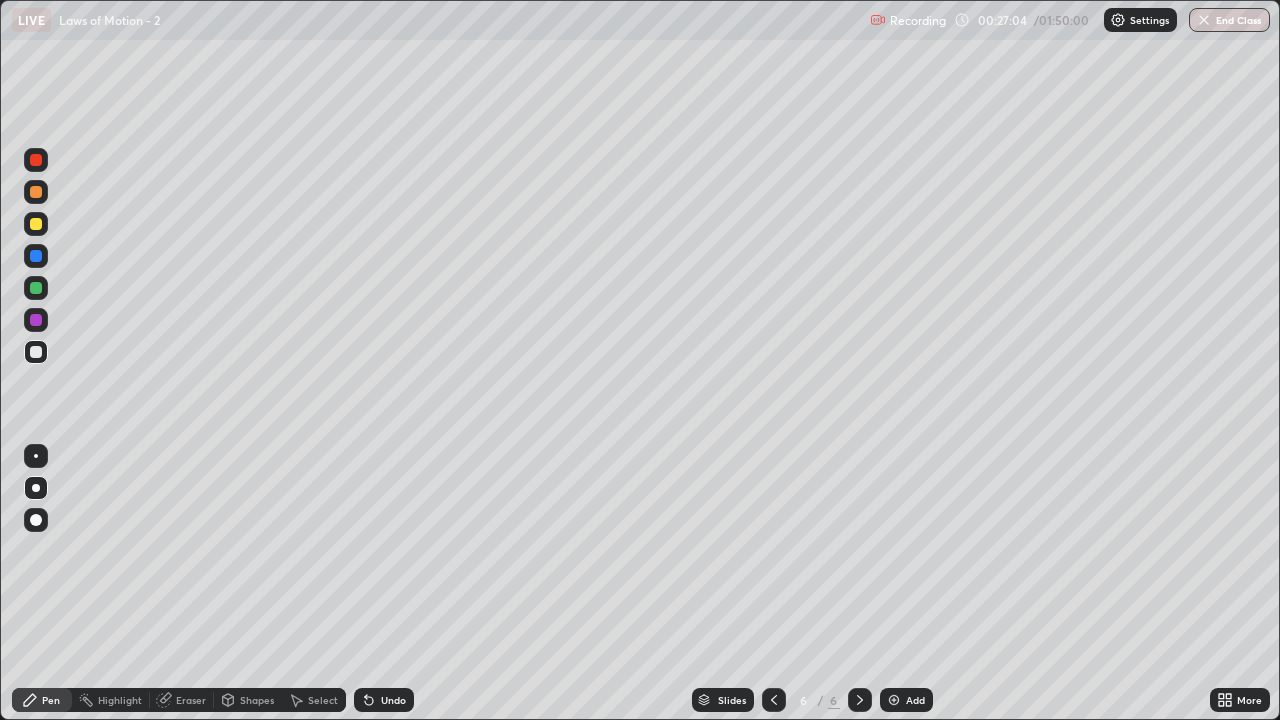 click at bounding box center [36, 352] 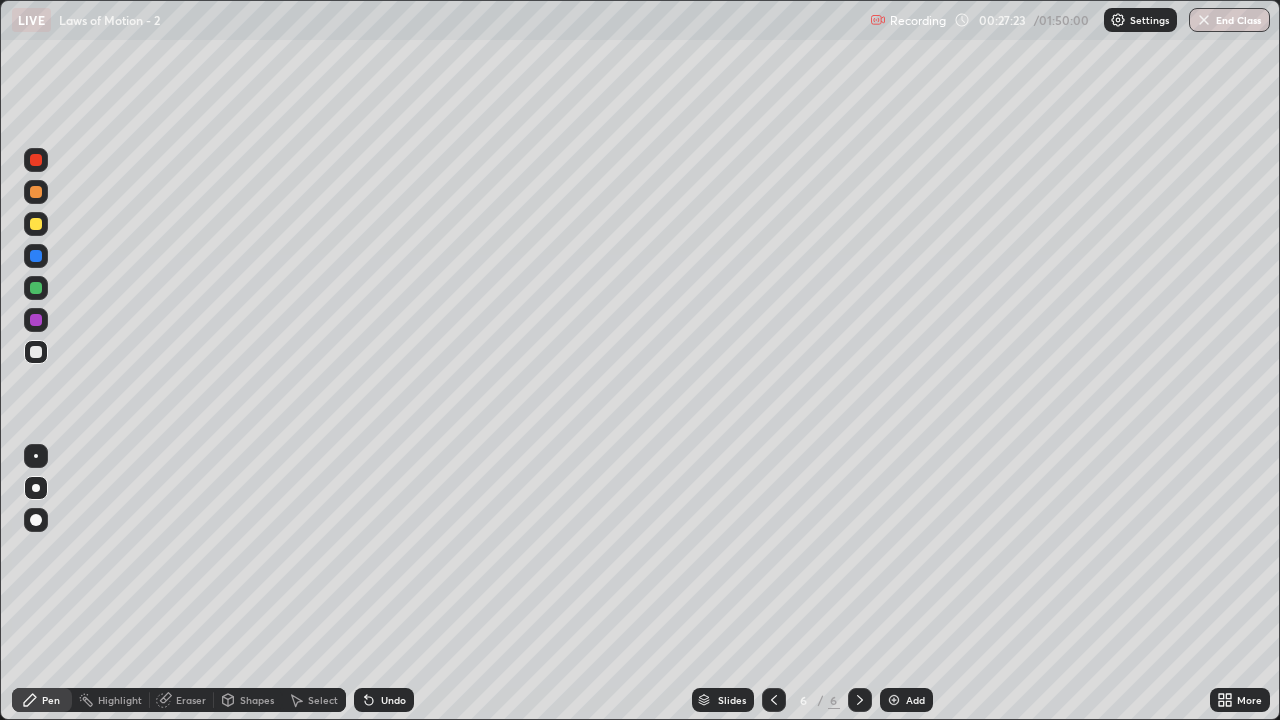 click at bounding box center (36, 224) 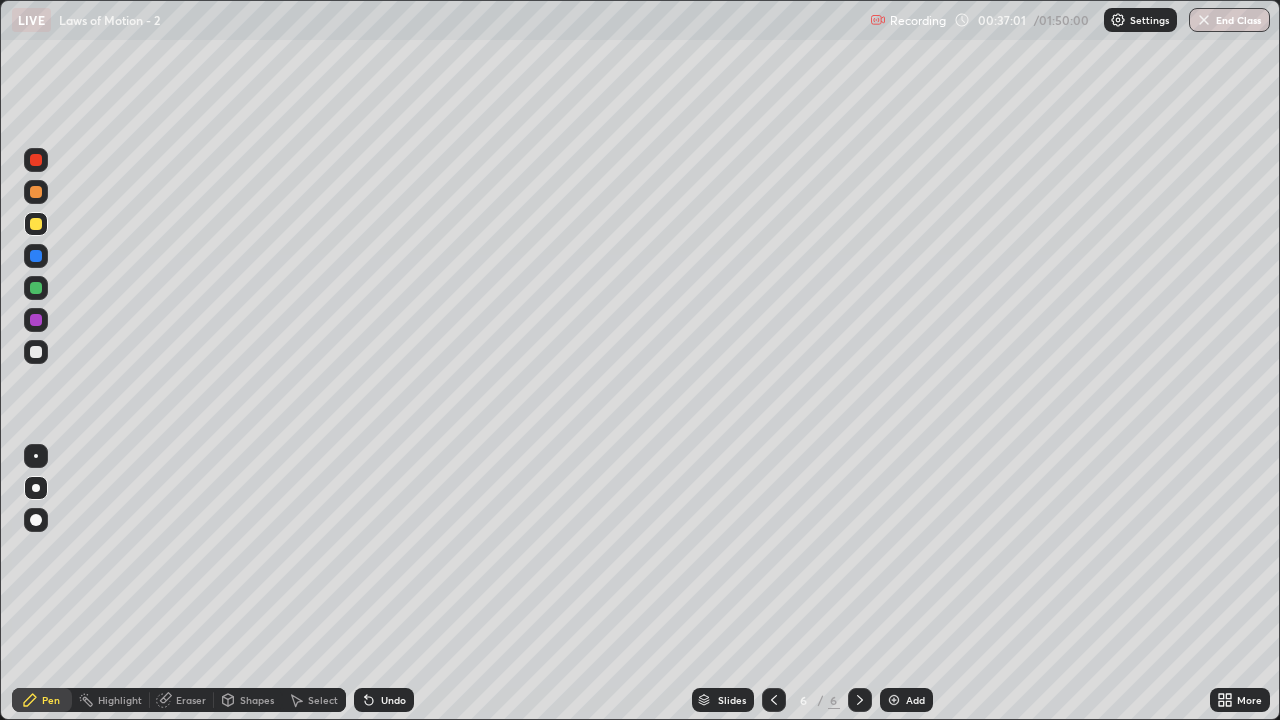 click 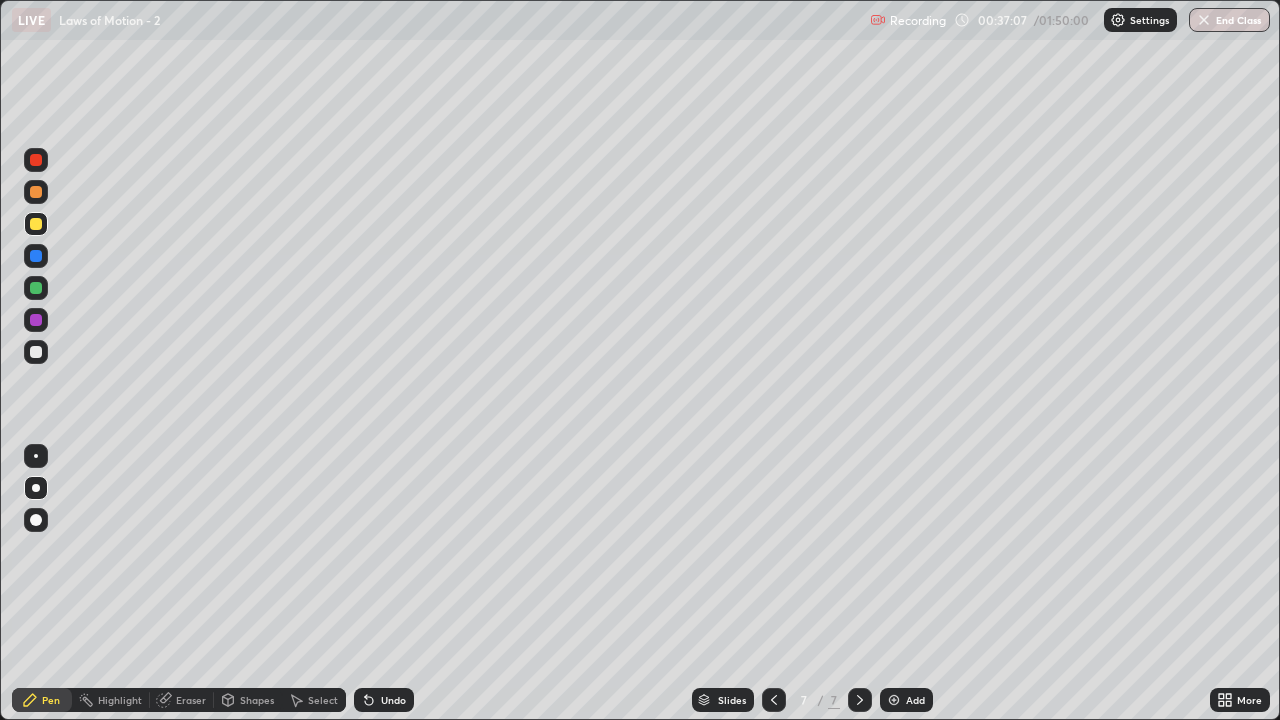 click 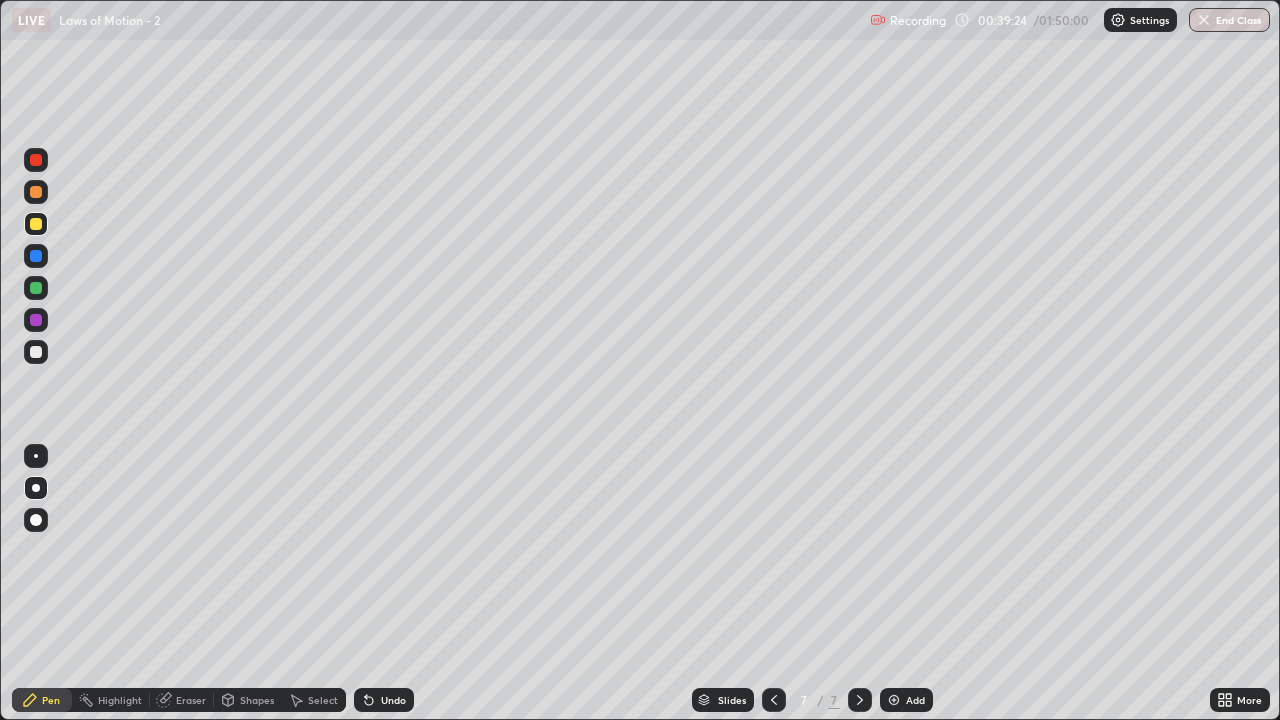 click on "Eraser" at bounding box center [191, 700] 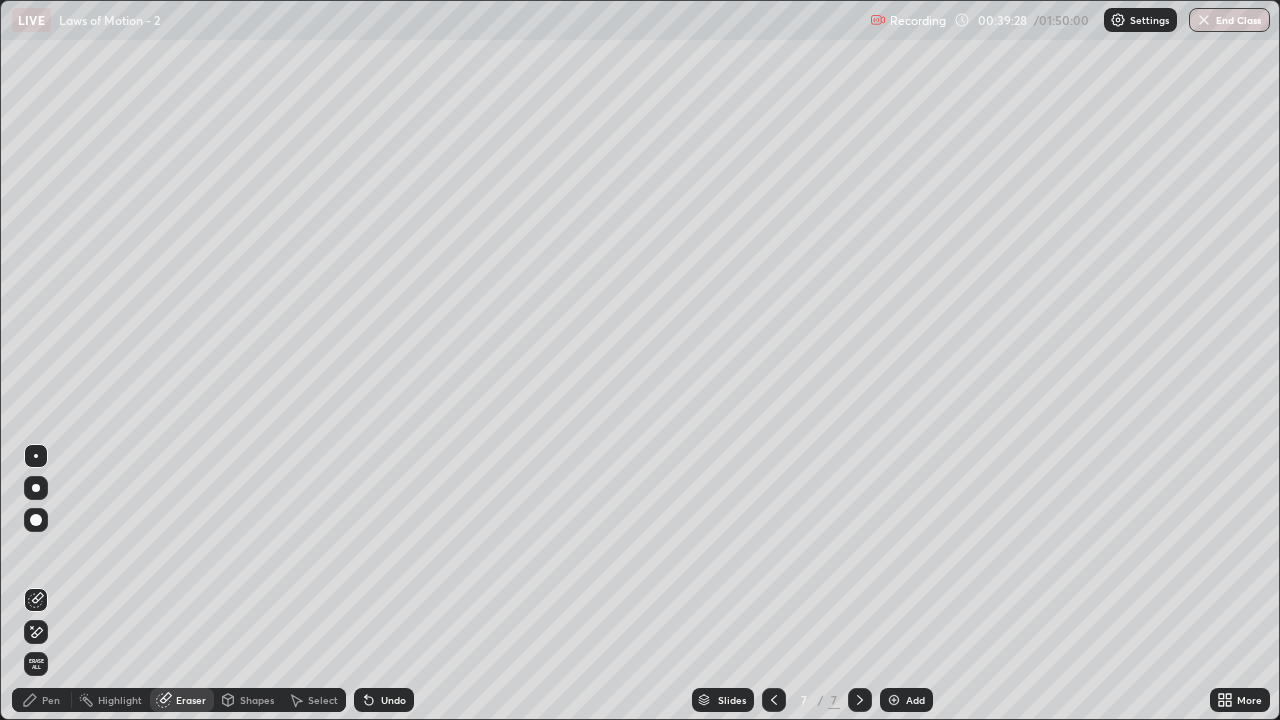 click on "Pen" at bounding box center [42, 700] 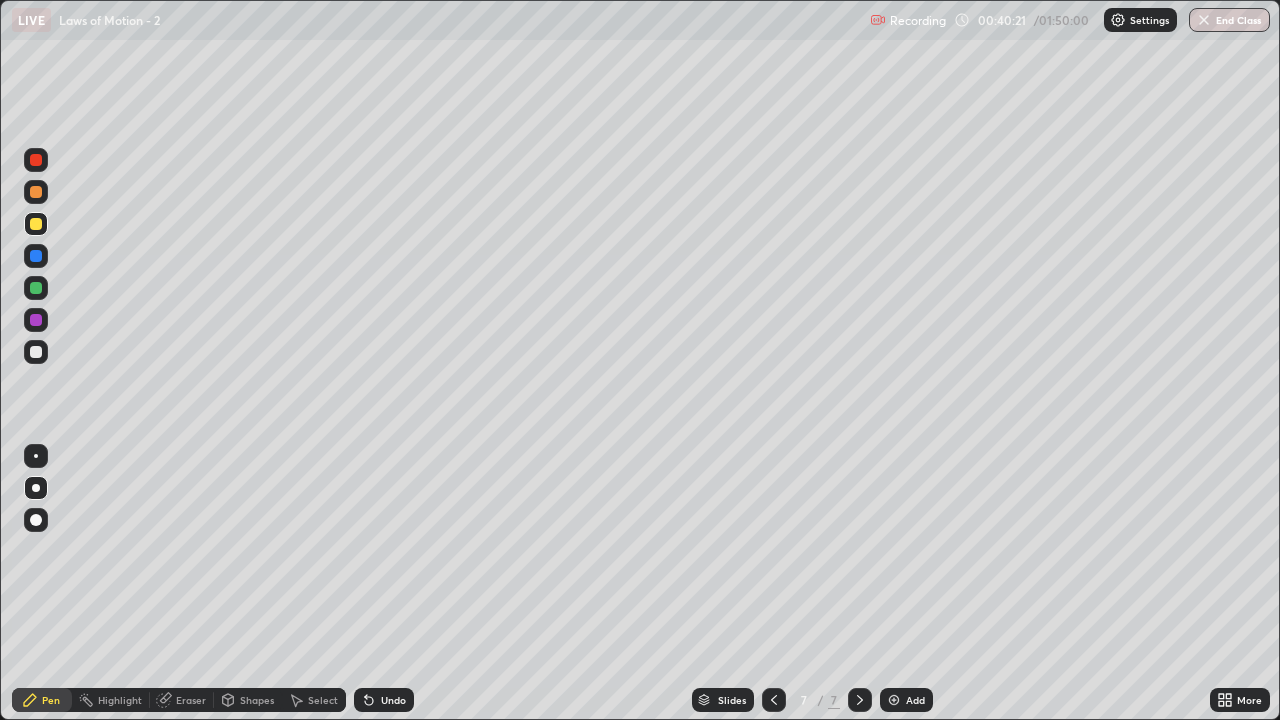 click on "Eraser" at bounding box center (191, 700) 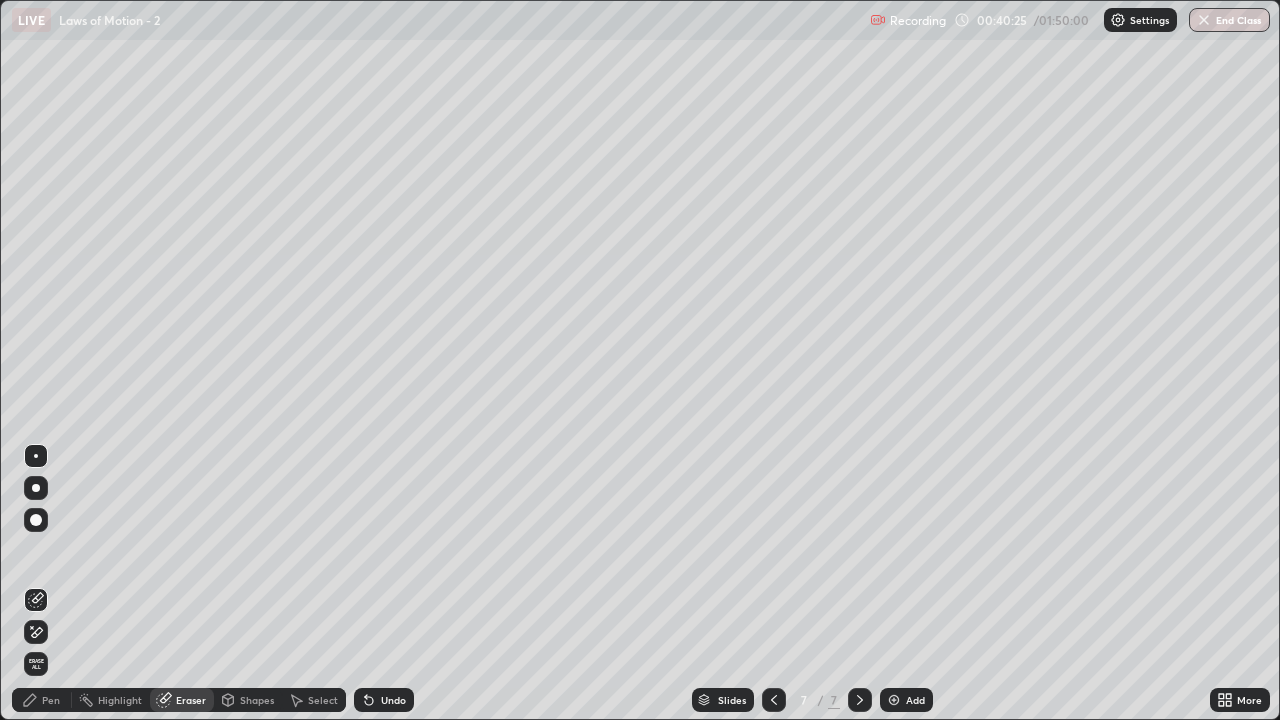 click on "Pen" at bounding box center [42, 700] 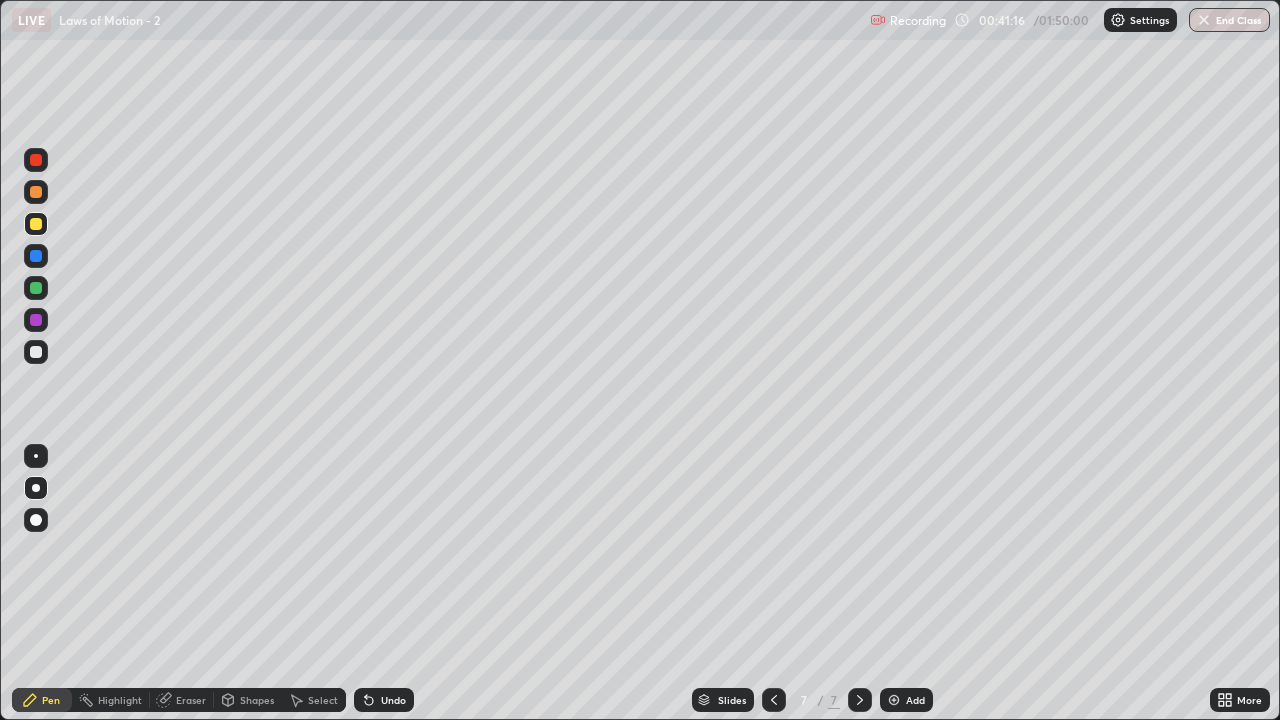 click on "Add" at bounding box center (906, 700) 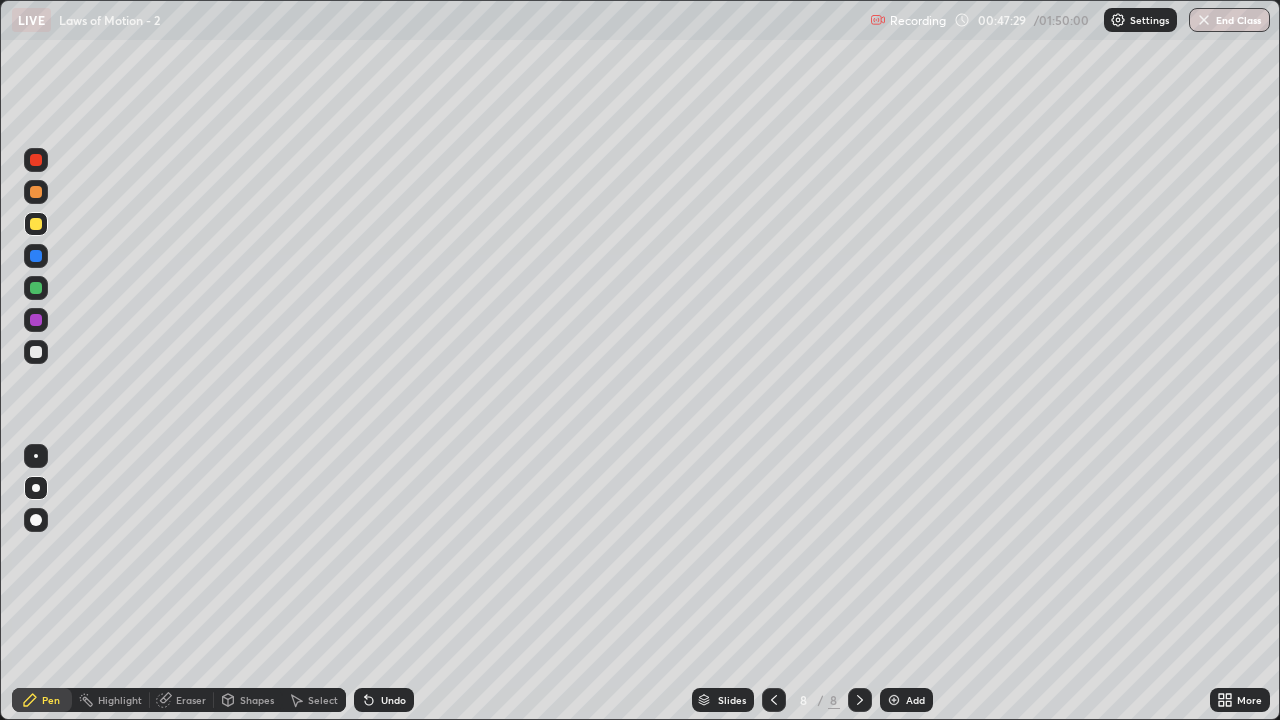 click on "Add" at bounding box center [915, 700] 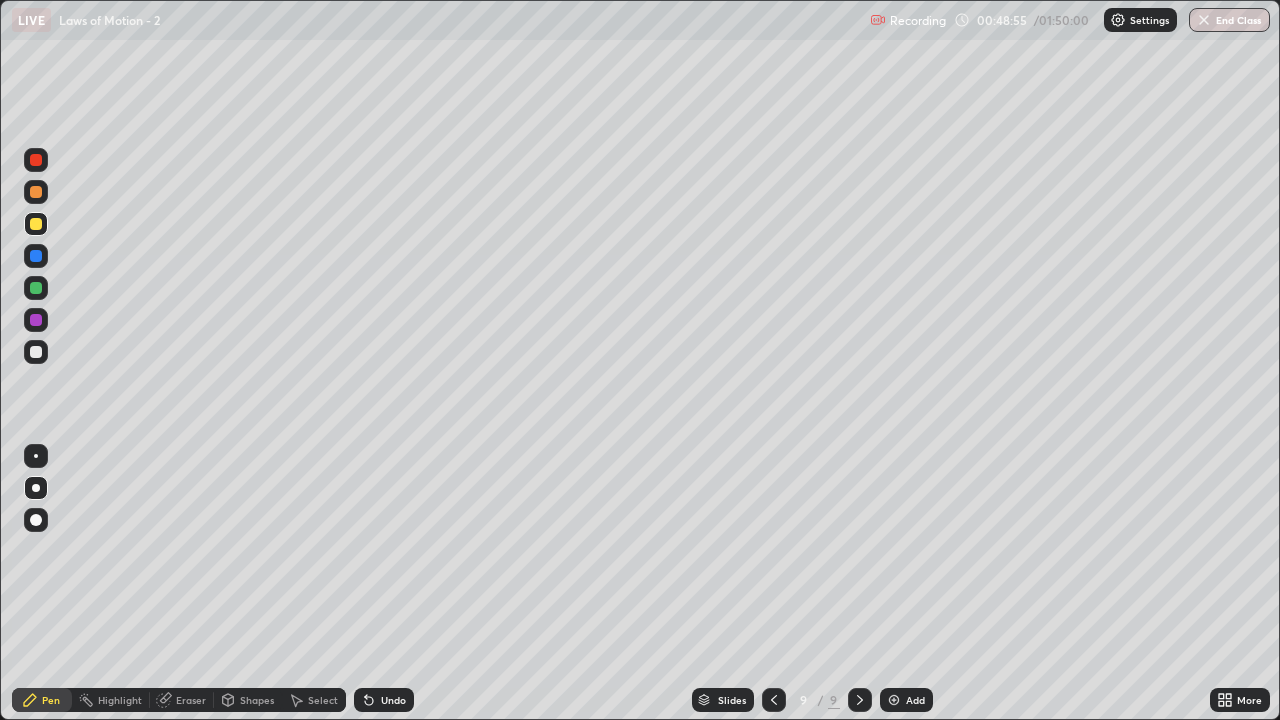 click at bounding box center (36, 352) 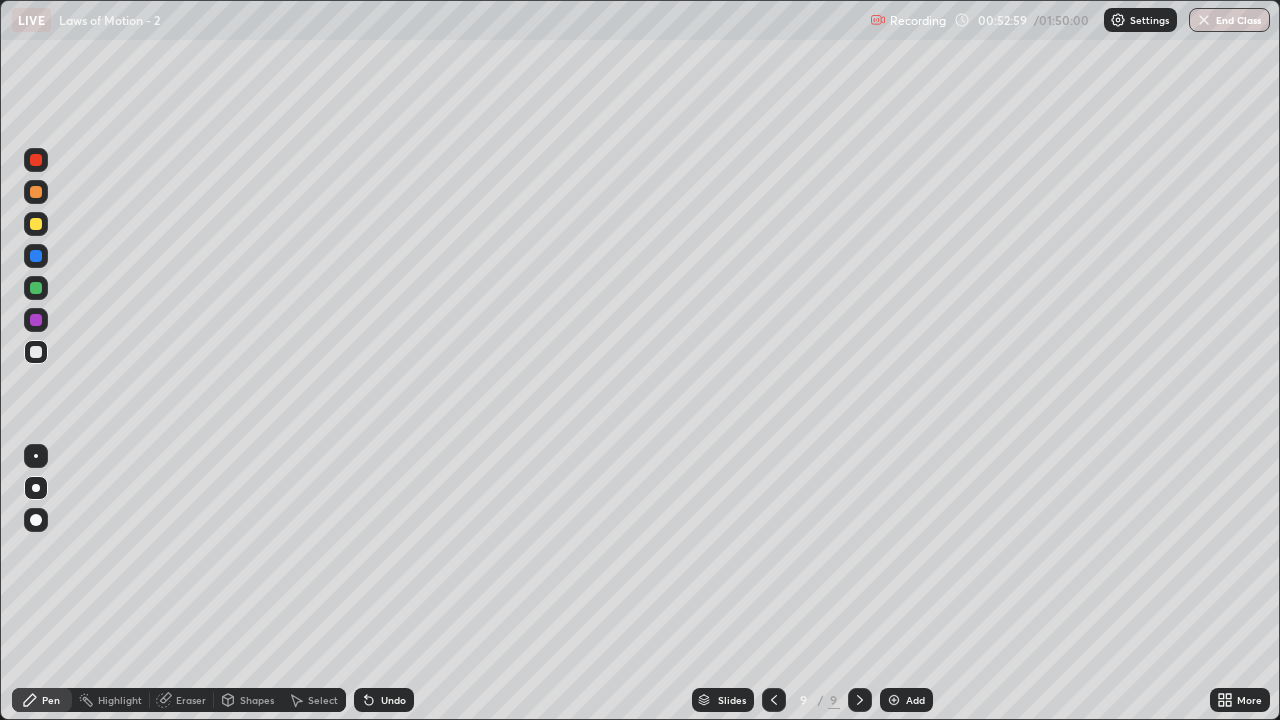click on "Add" at bounding box center (915, 700) 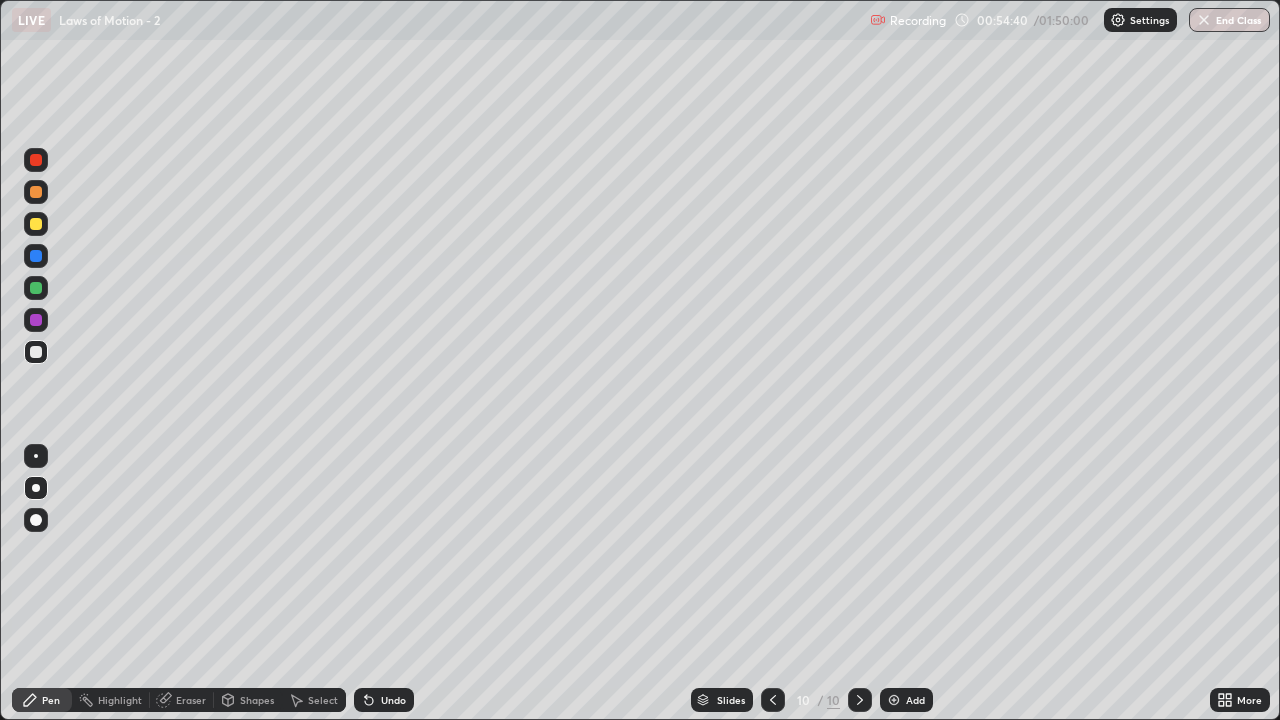 click at bounding box center [36, 352] 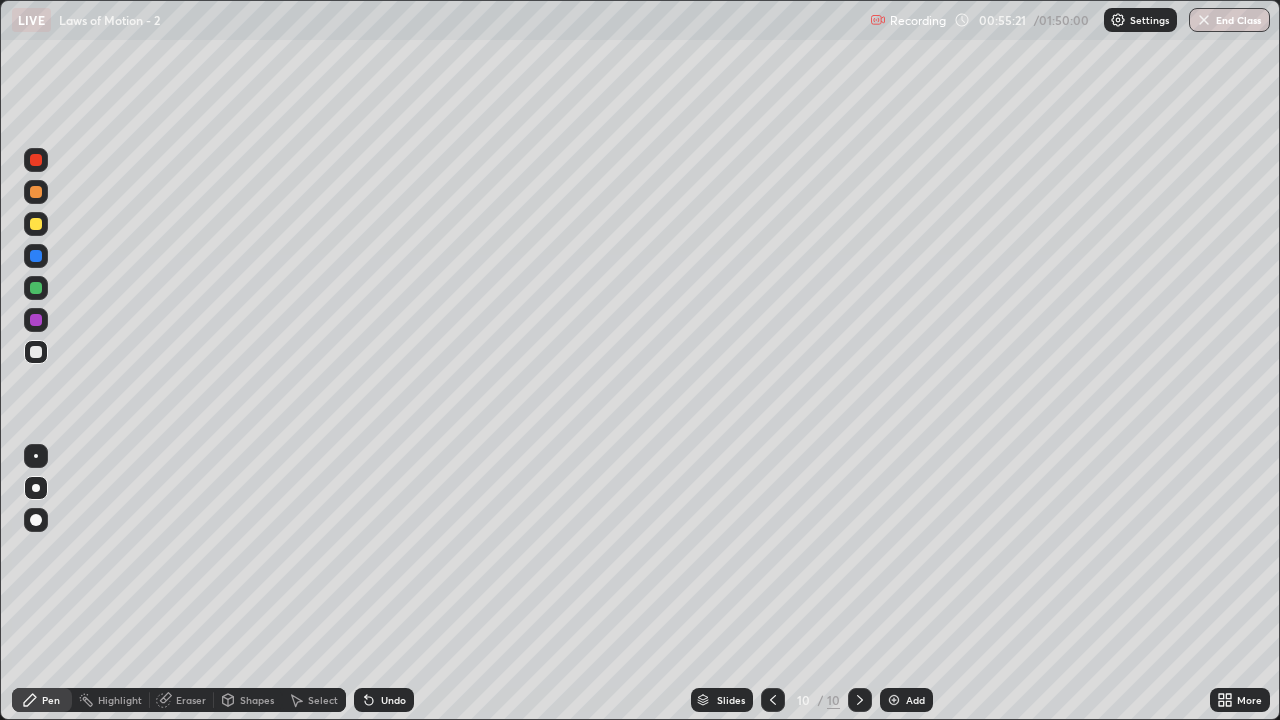 click at bounding box center (36, 224) 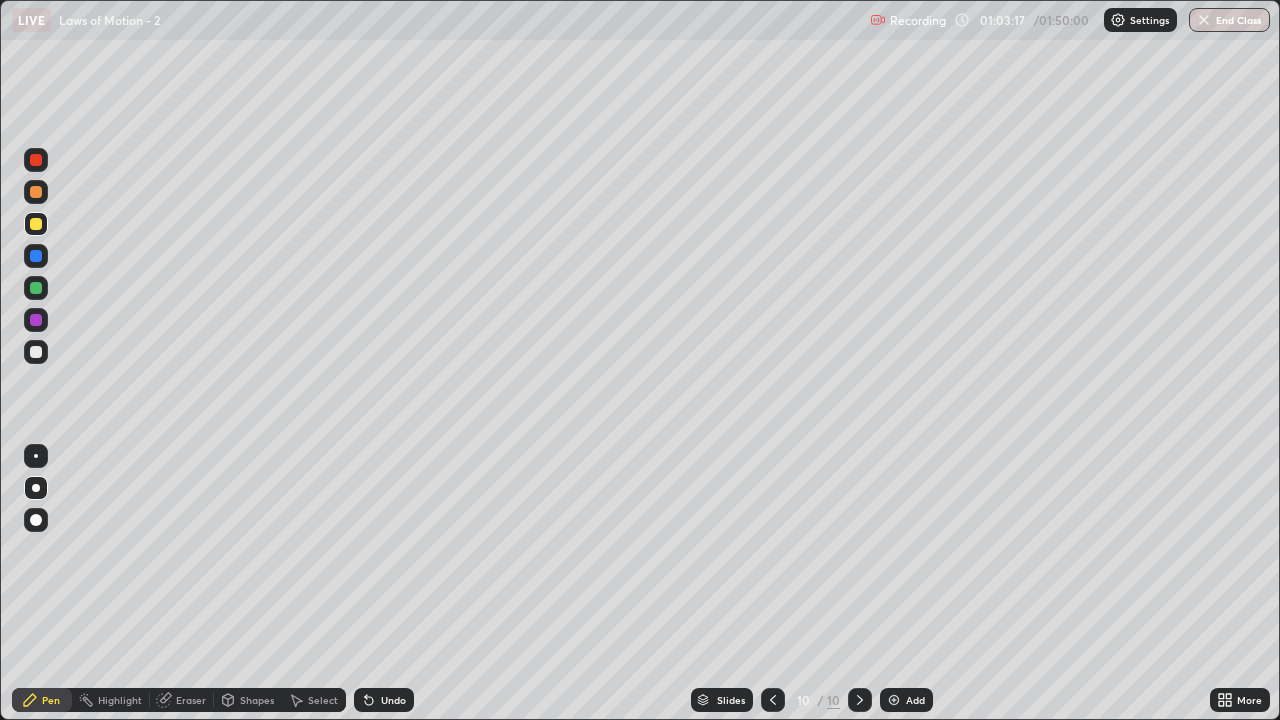 click on "Add" at bounding box center (915, 700) 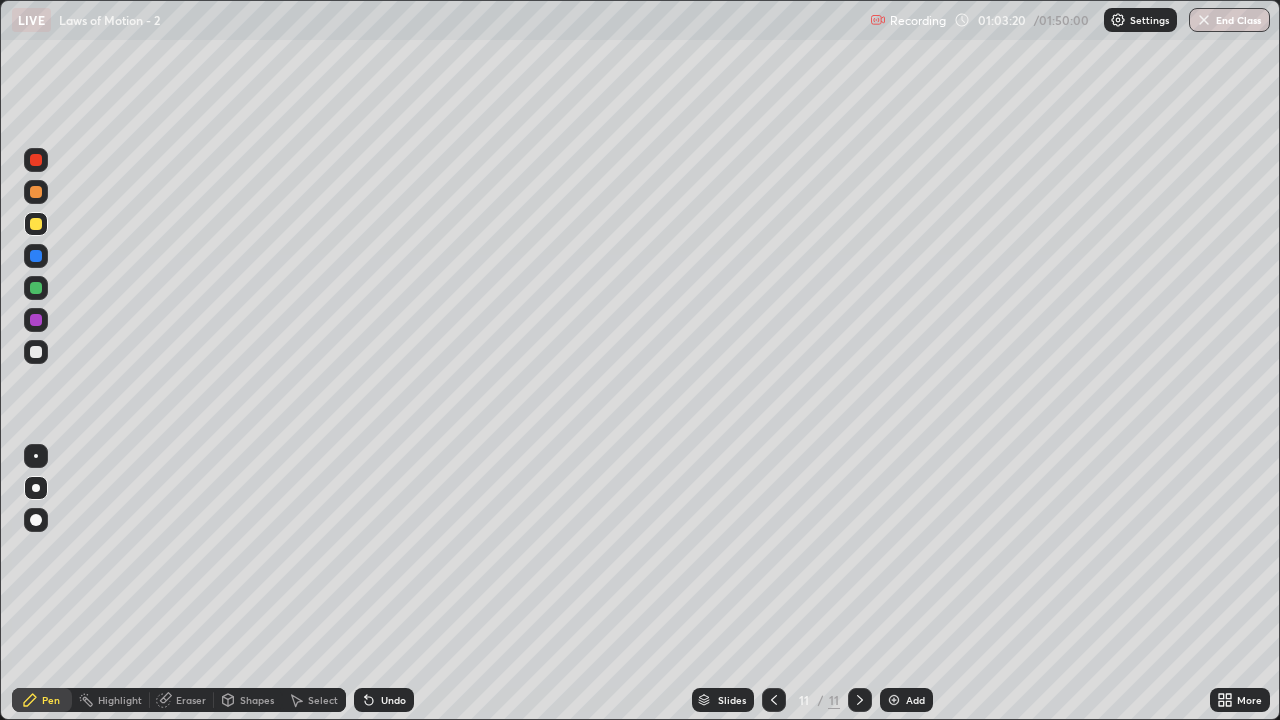 click at bounding box center (36, 352) 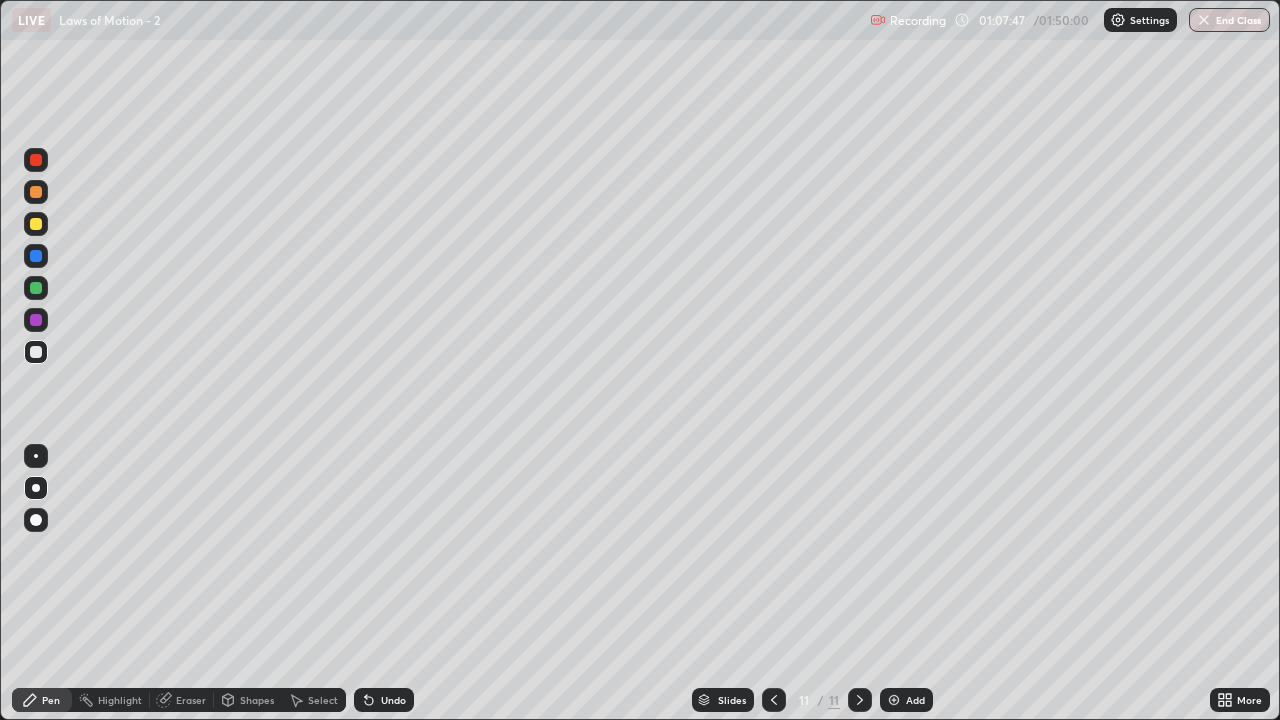 click at bounding box center (36, 224) 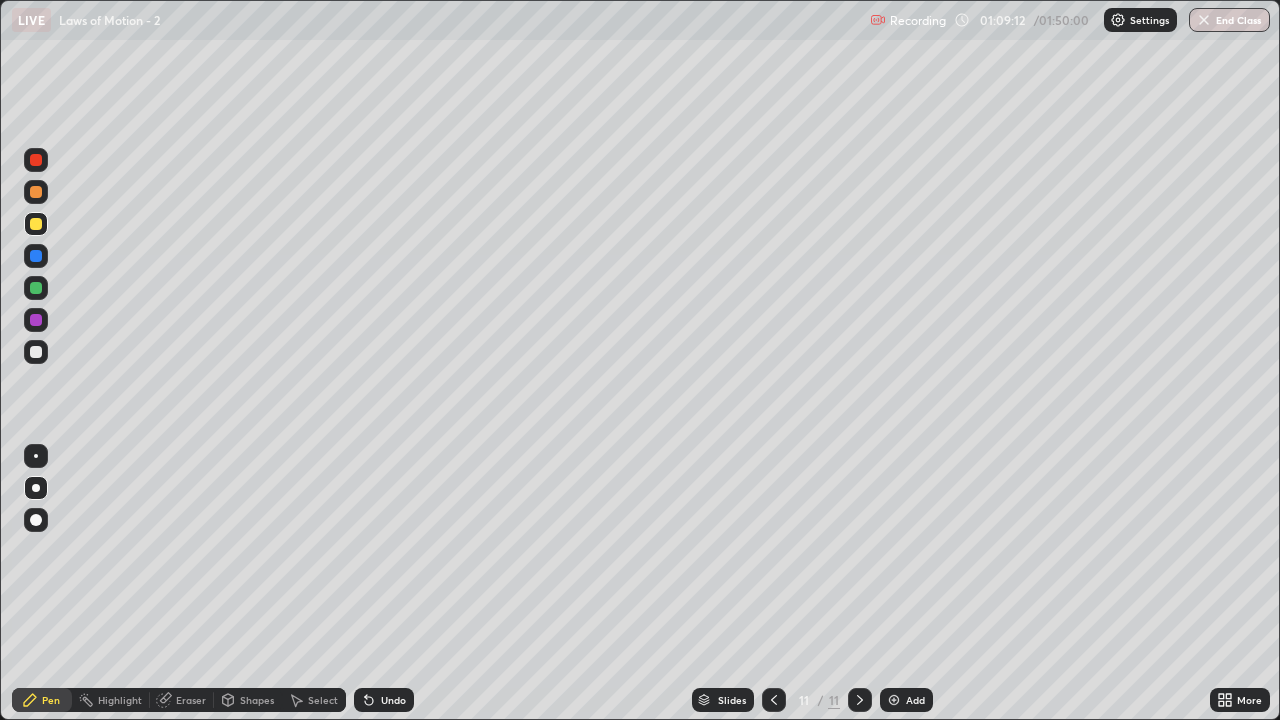 click on "Highlight" at bounding box center (120, 700) 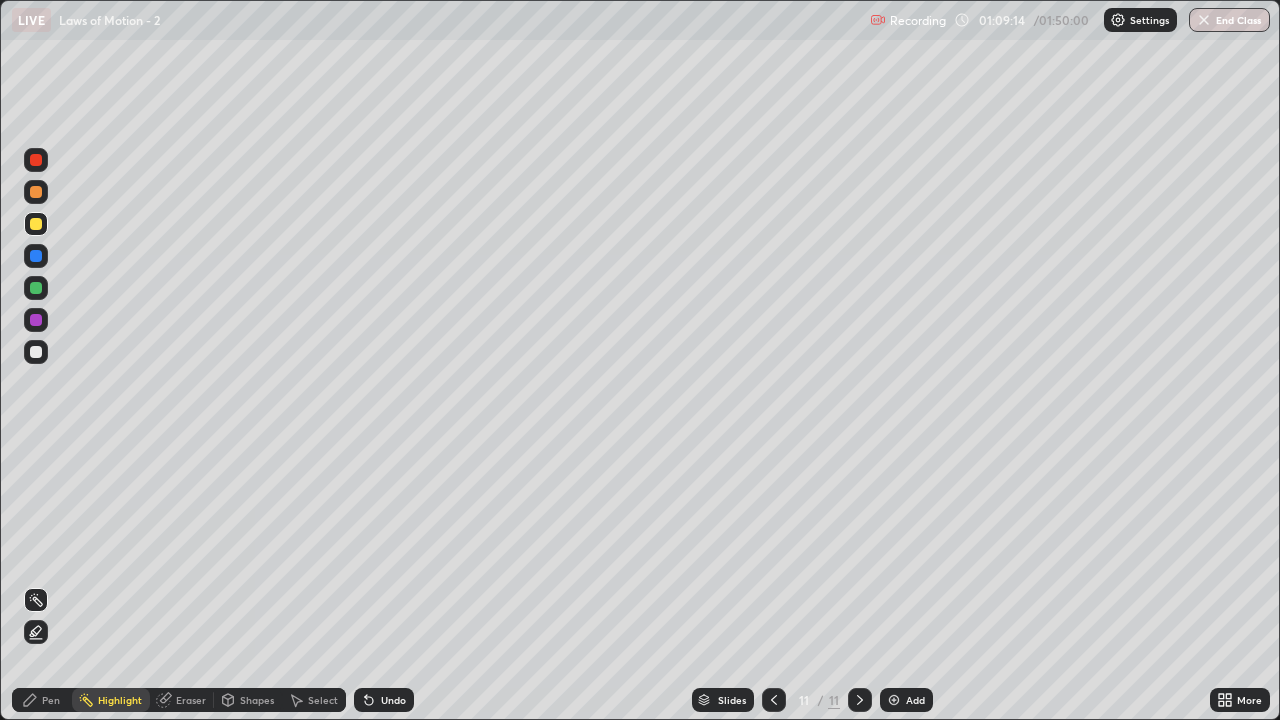 click at bounding box center (36, 192) 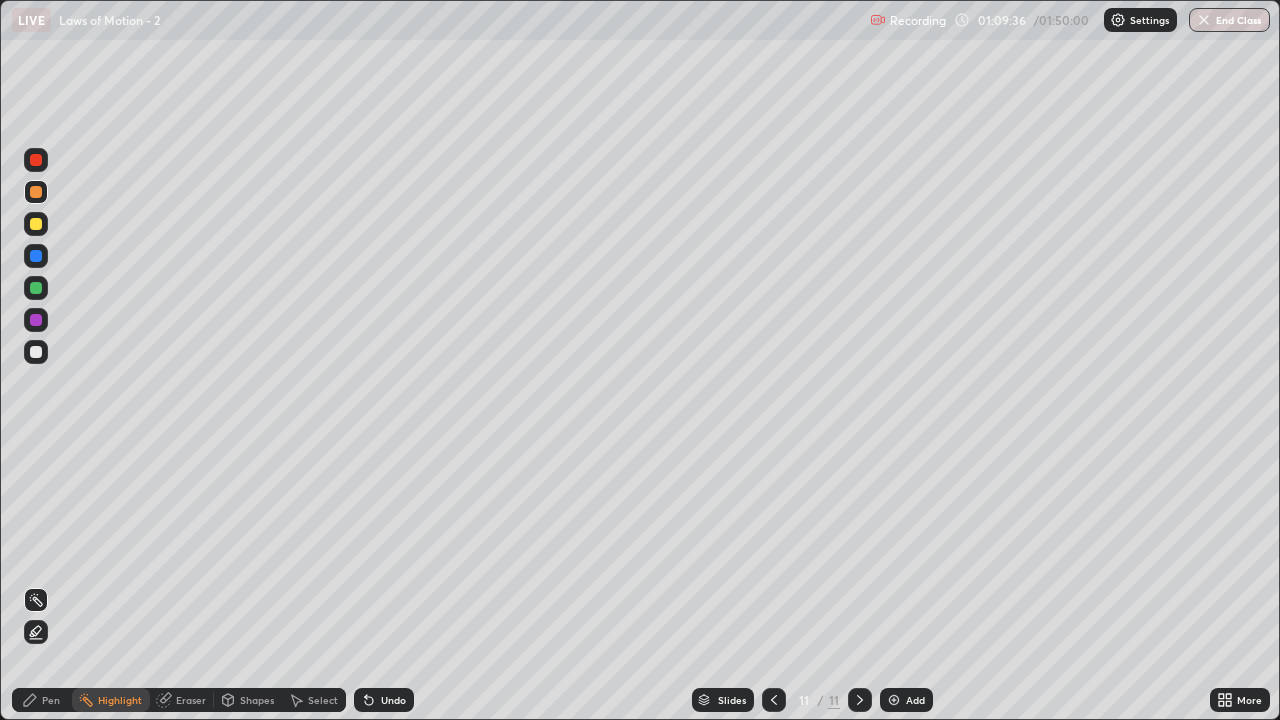 click on "Pen" at bounding box center [51, 700] 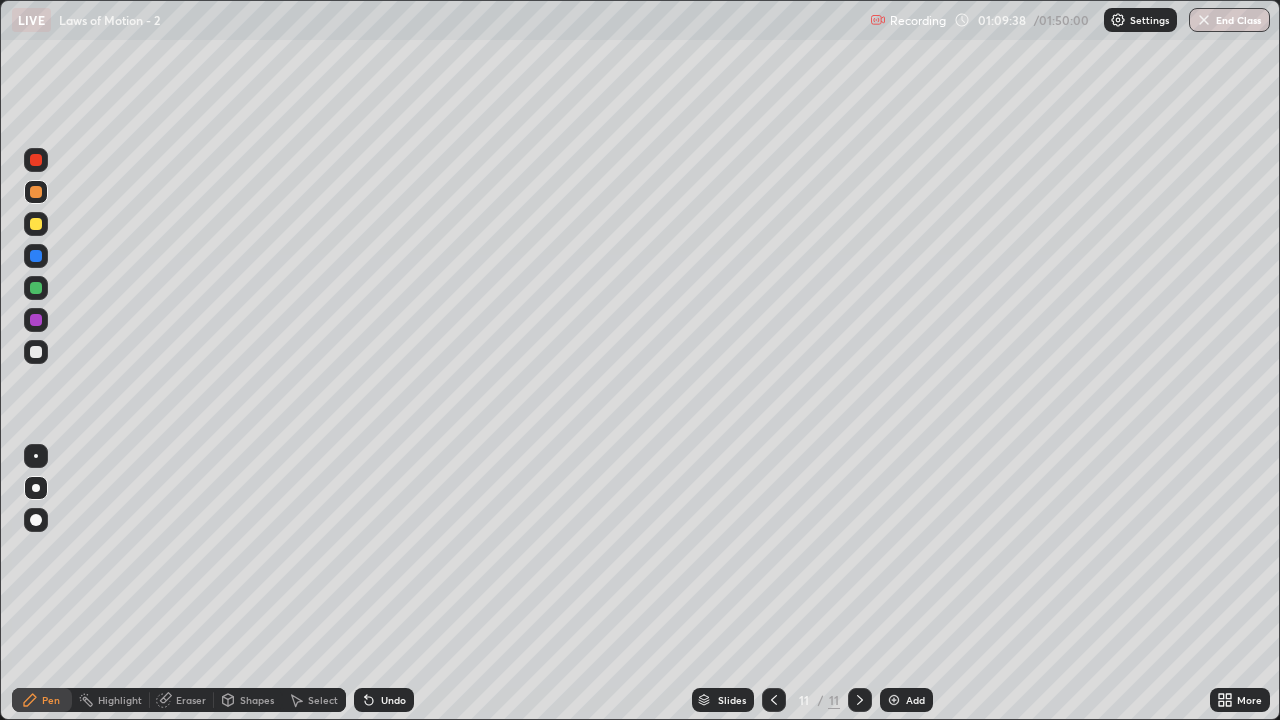 click at bounding box center [36, 224] 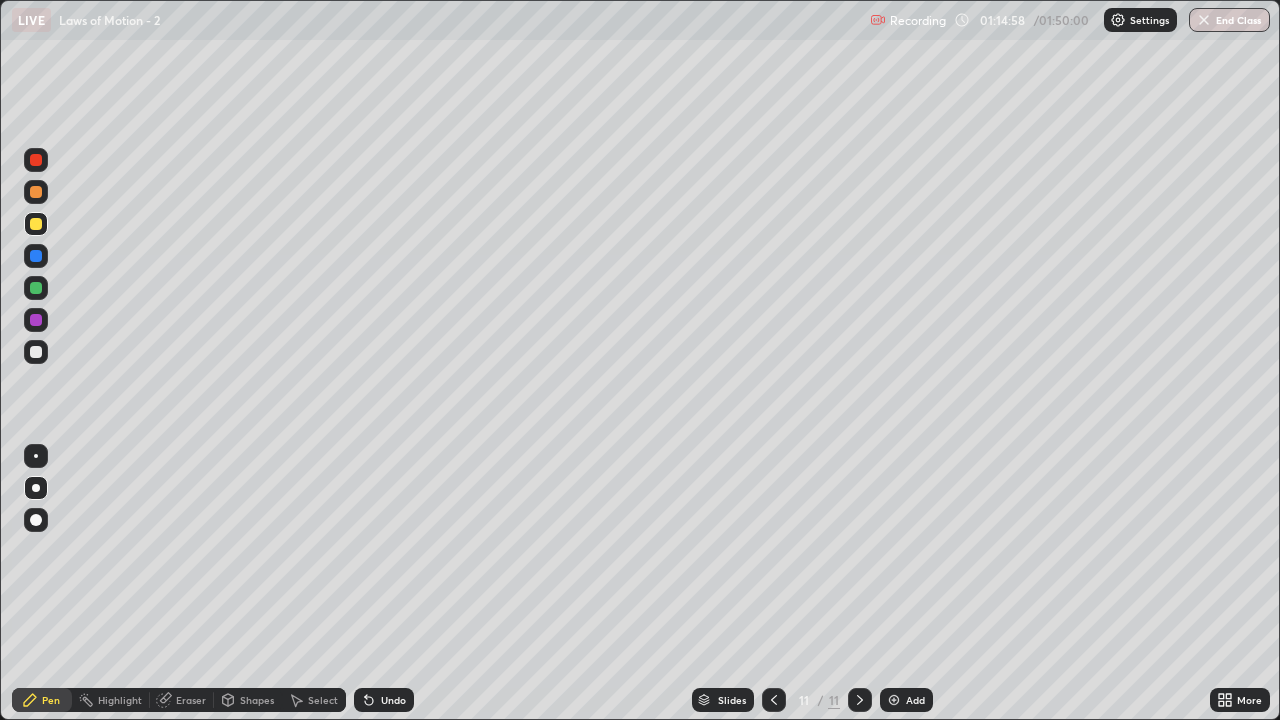 click at bounding box center (36, 352) 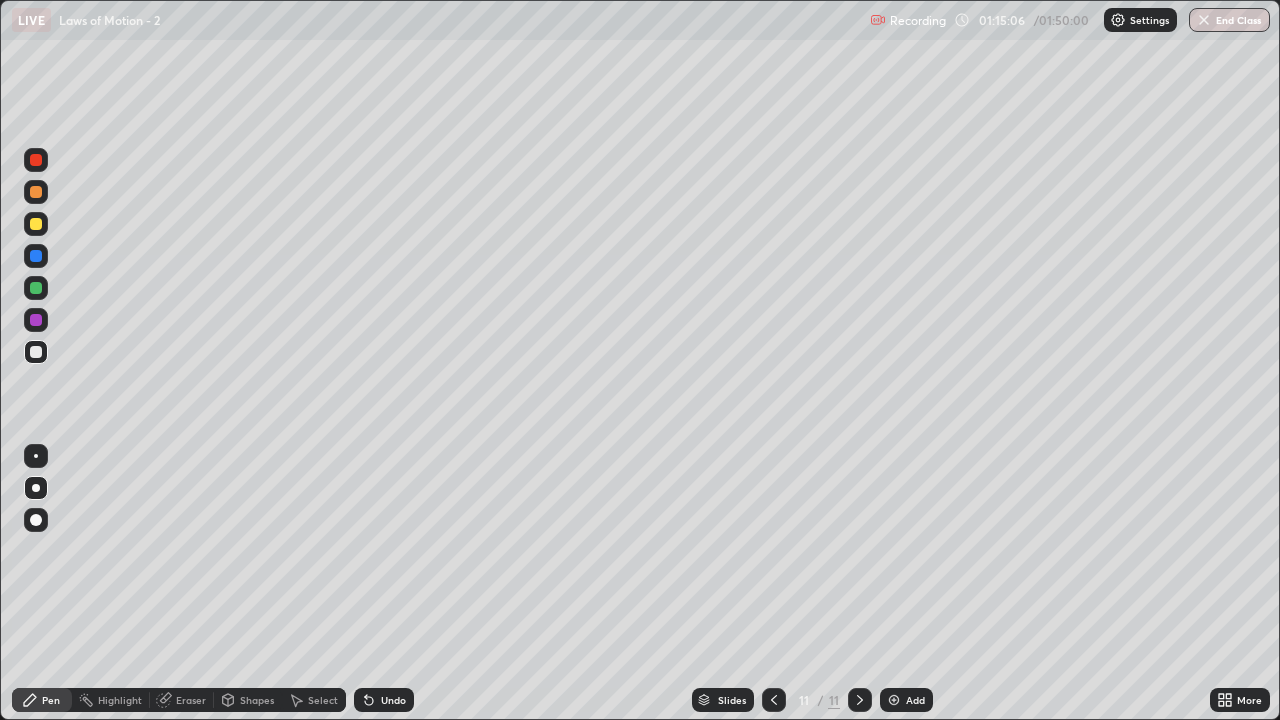 click at bounding box center (36, 192) 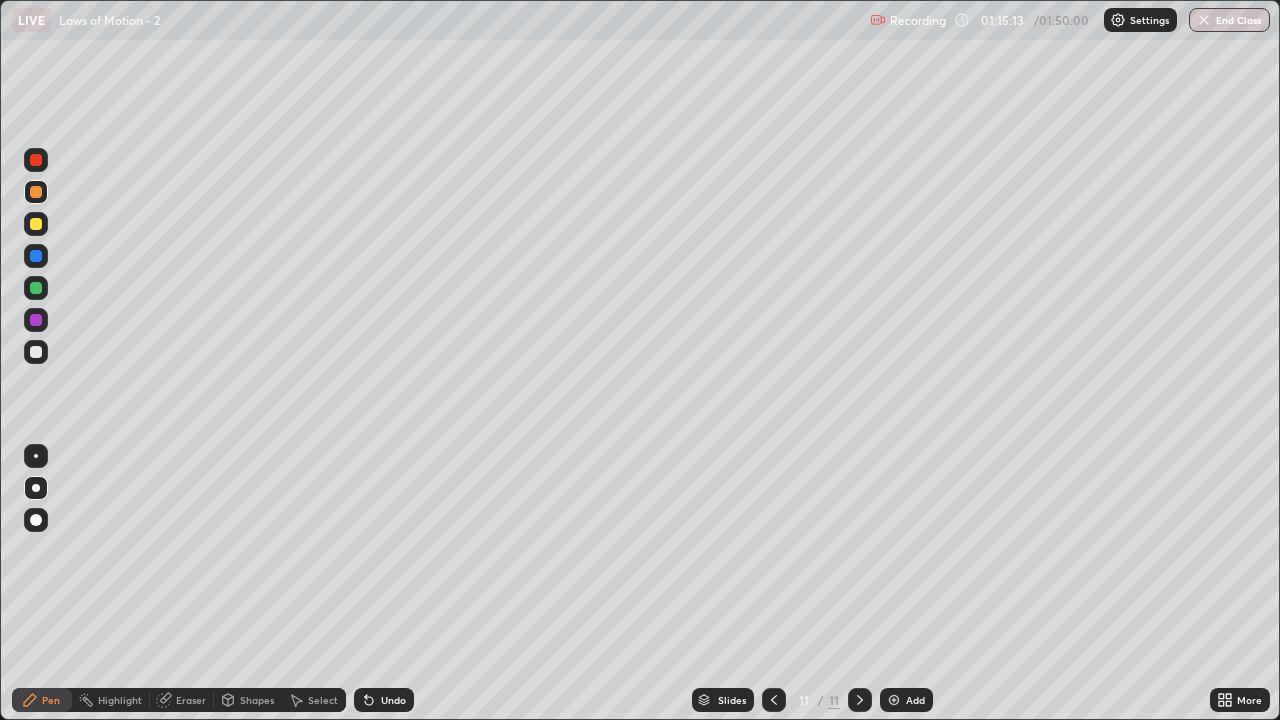 click at bounding box center (36, 288) 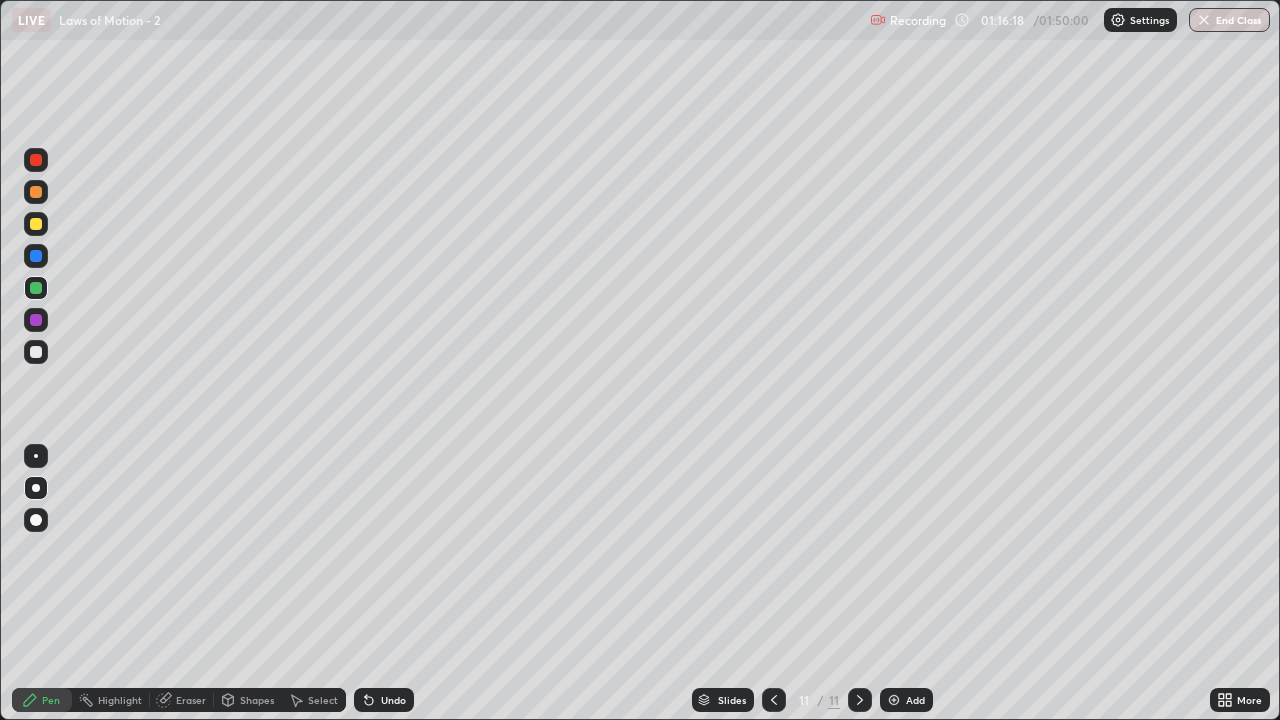 click on "Add" at bounding box center [915, 700] 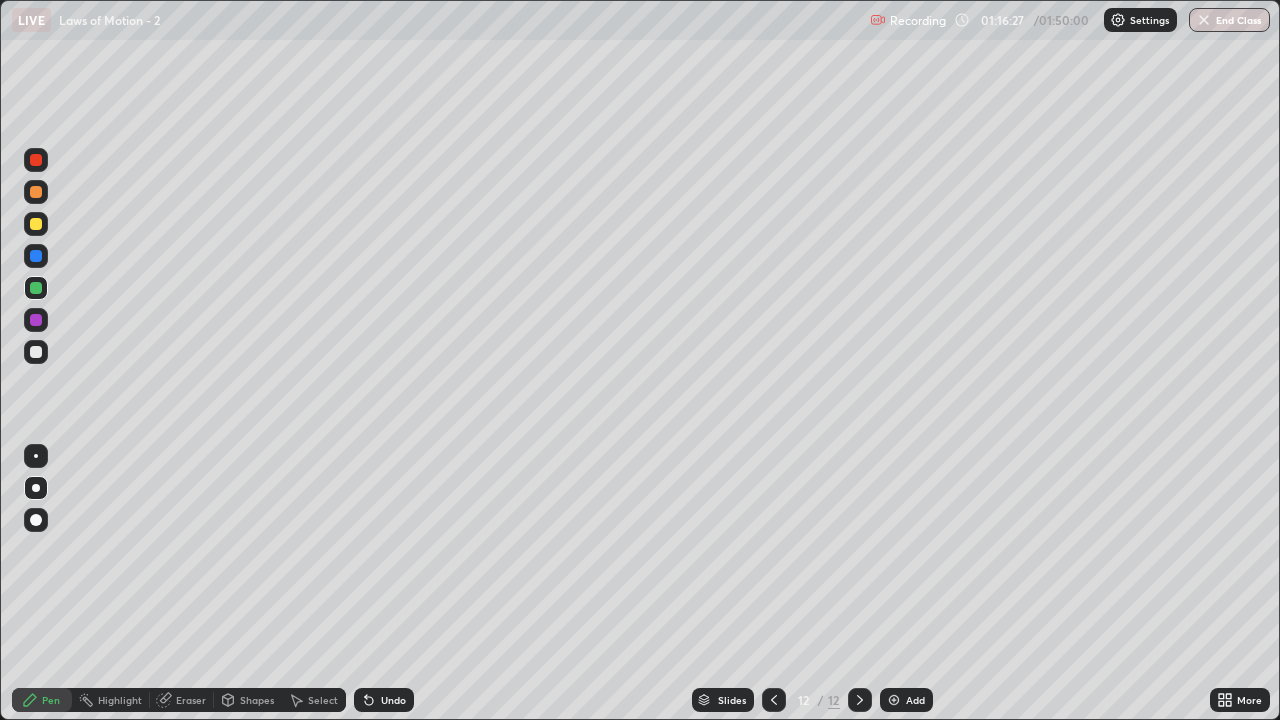 click at bounding box center (36, 352) 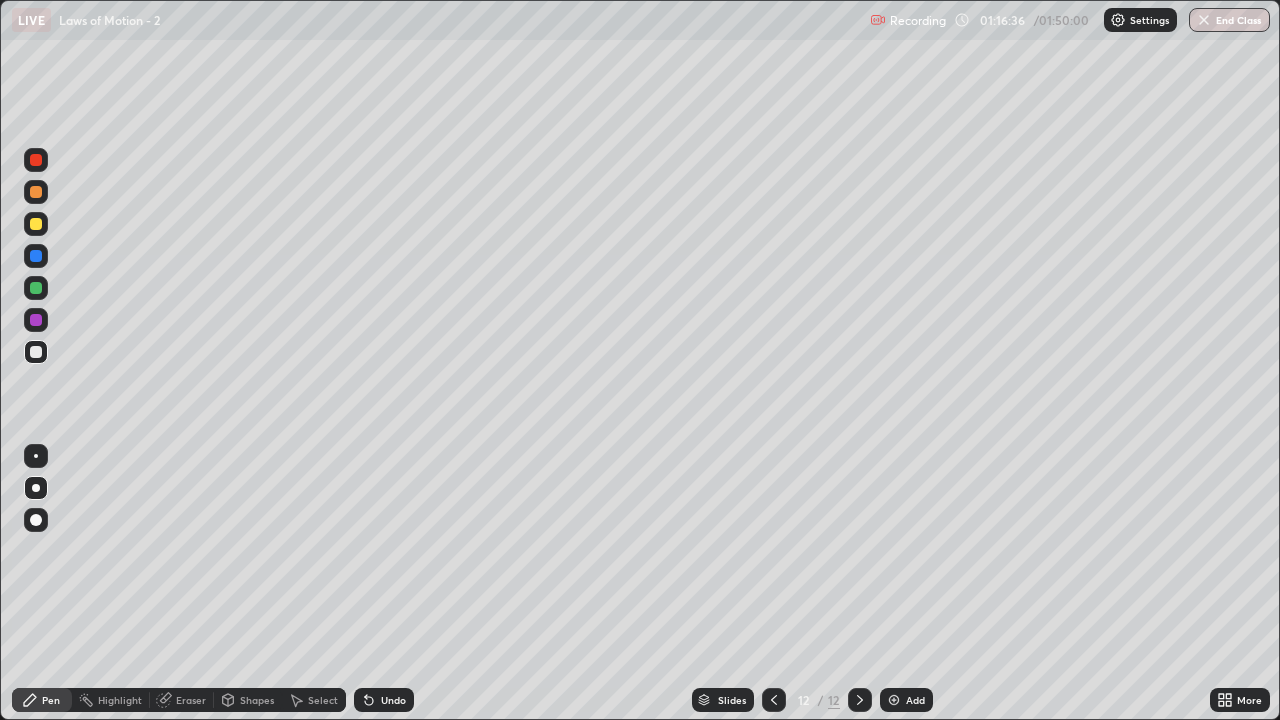 click on "Undo" at bounding box center (393, 700) 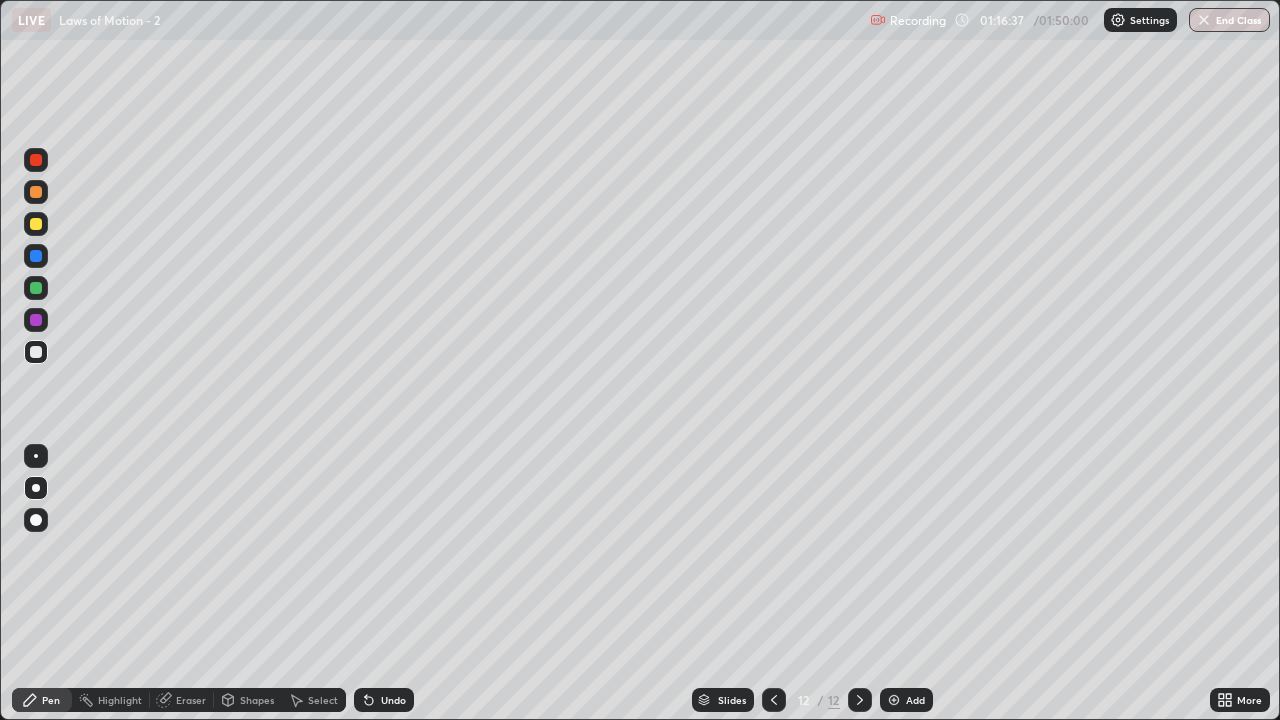 click on "Undo" at bounding box center [393, 700] 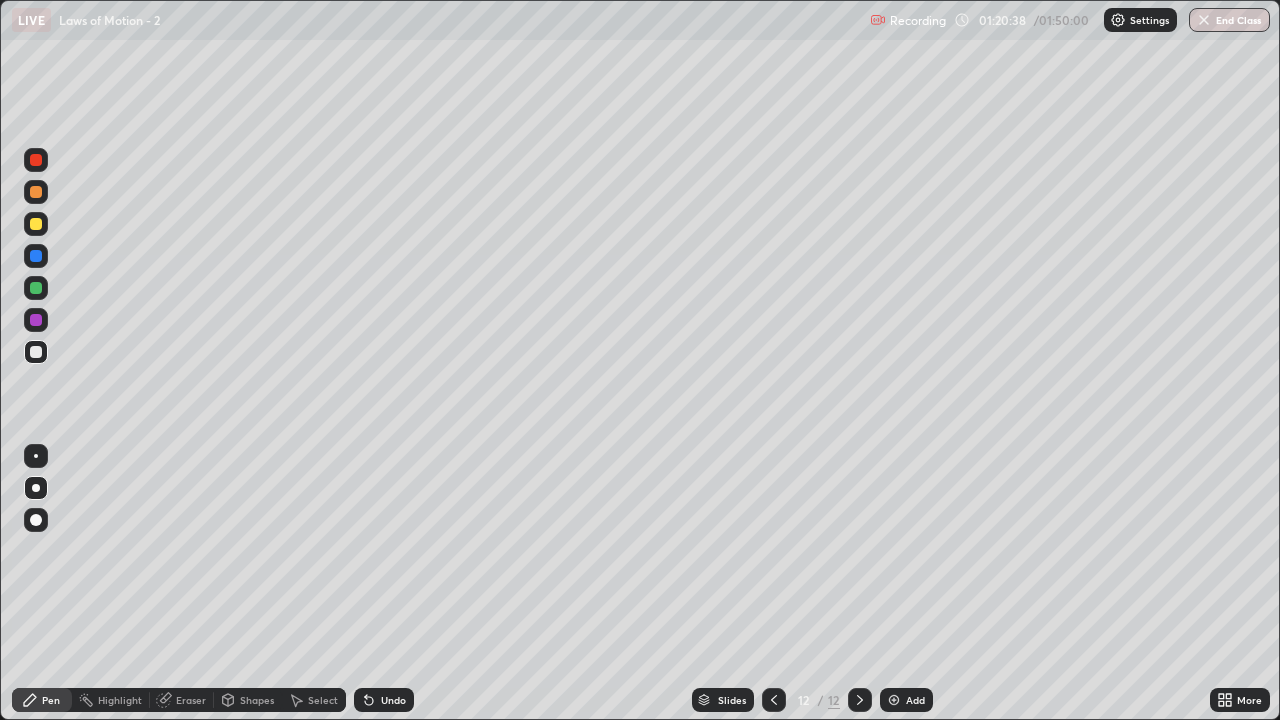 click at bounding box center [36, 352] 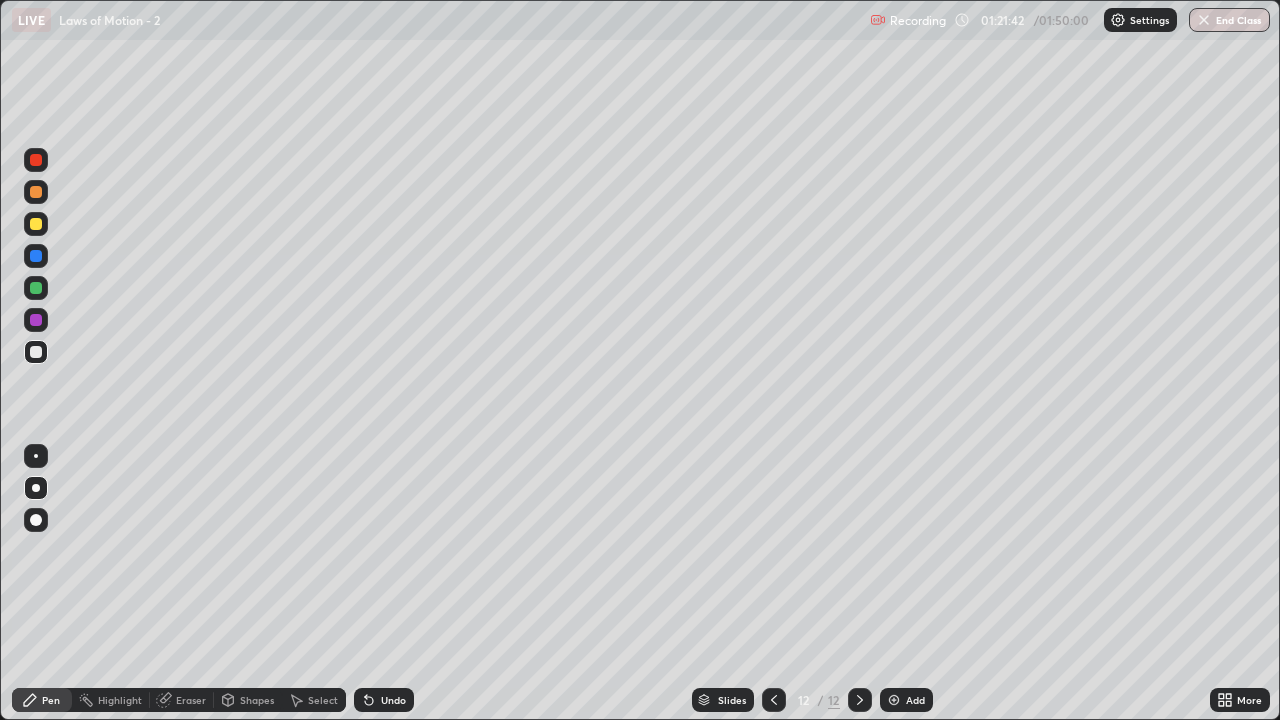 click at bounding box center [36, 224] 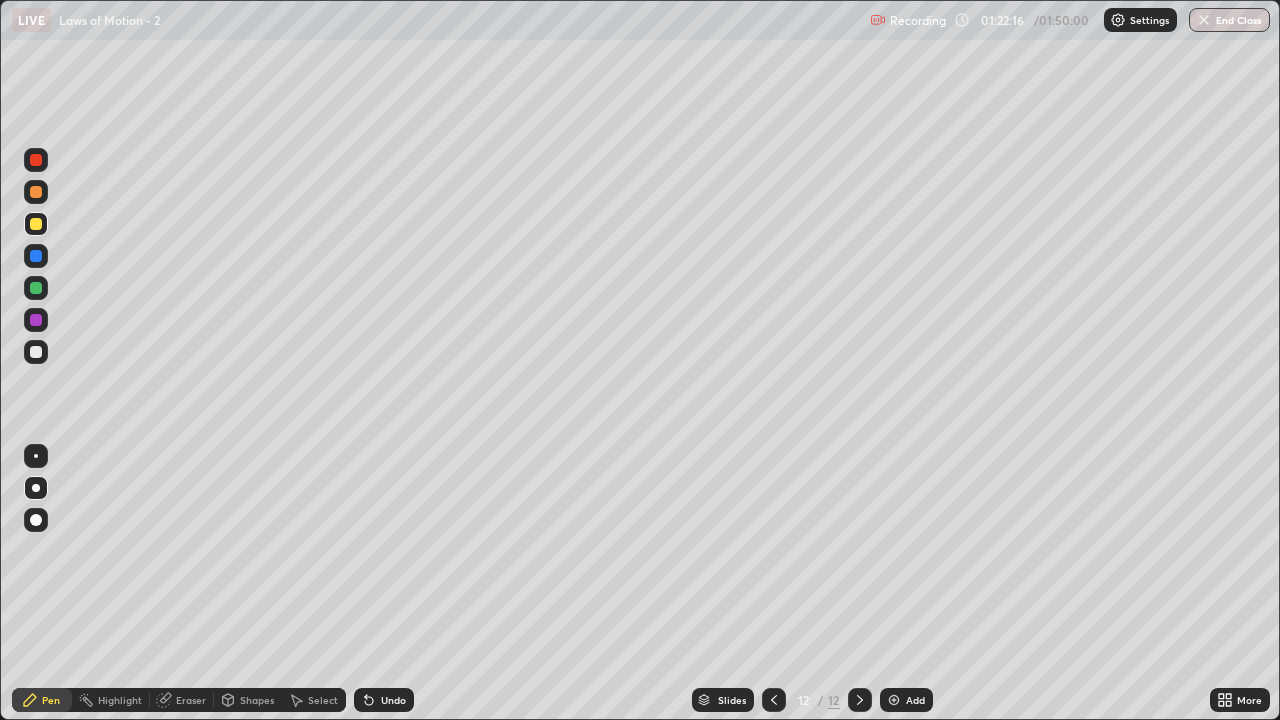 click on "Undo" at bounding box center (393, 700) 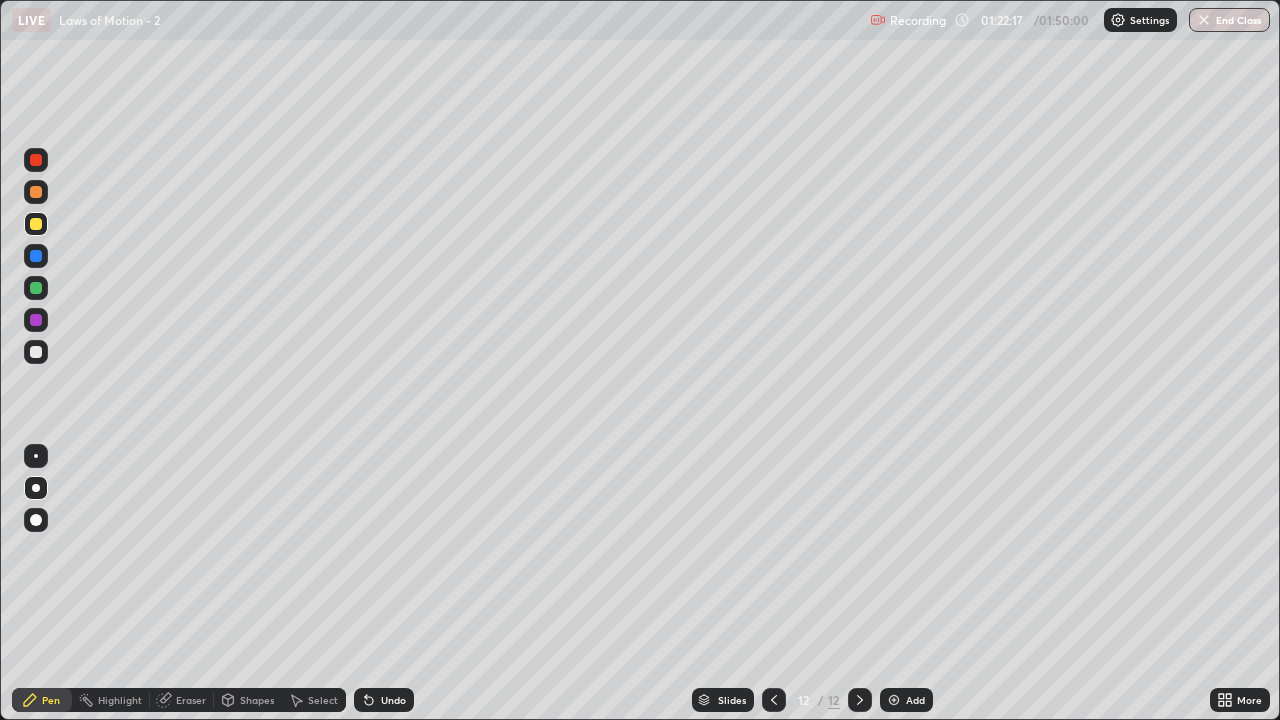 click on "Undo" at bounding box center [384, 700] 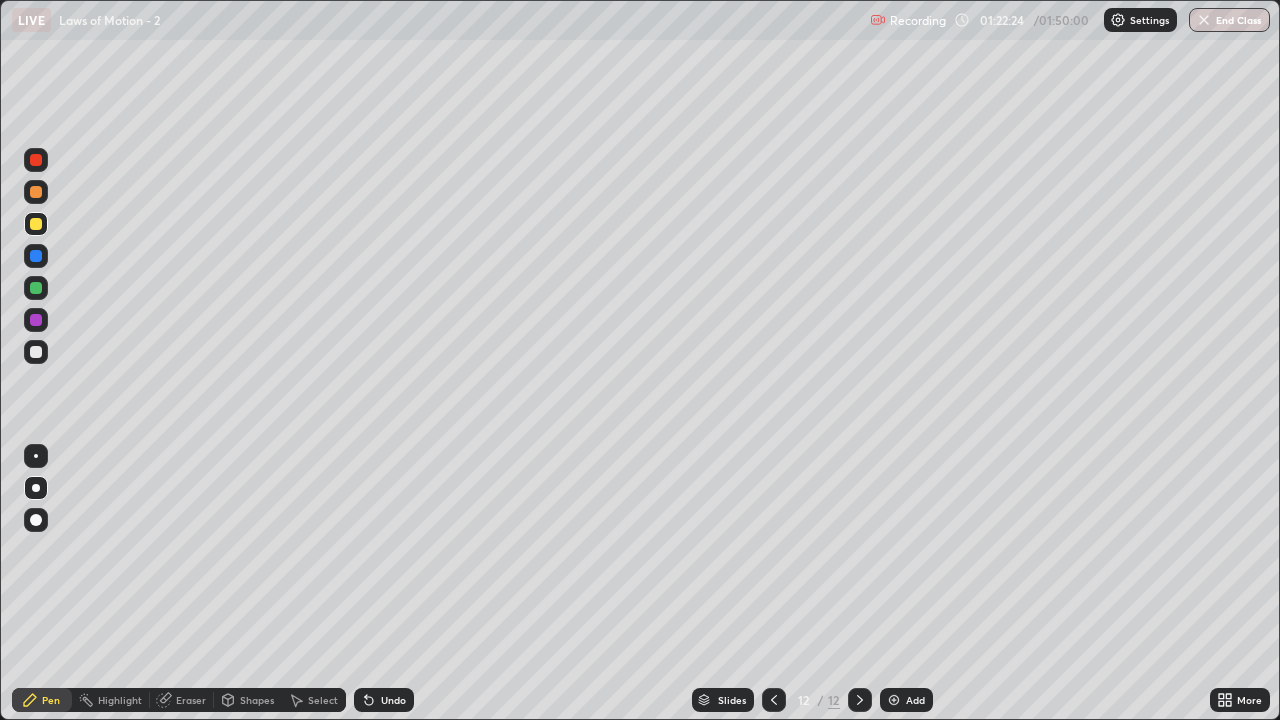 click on "Undo" at bounding box center (393, 700) 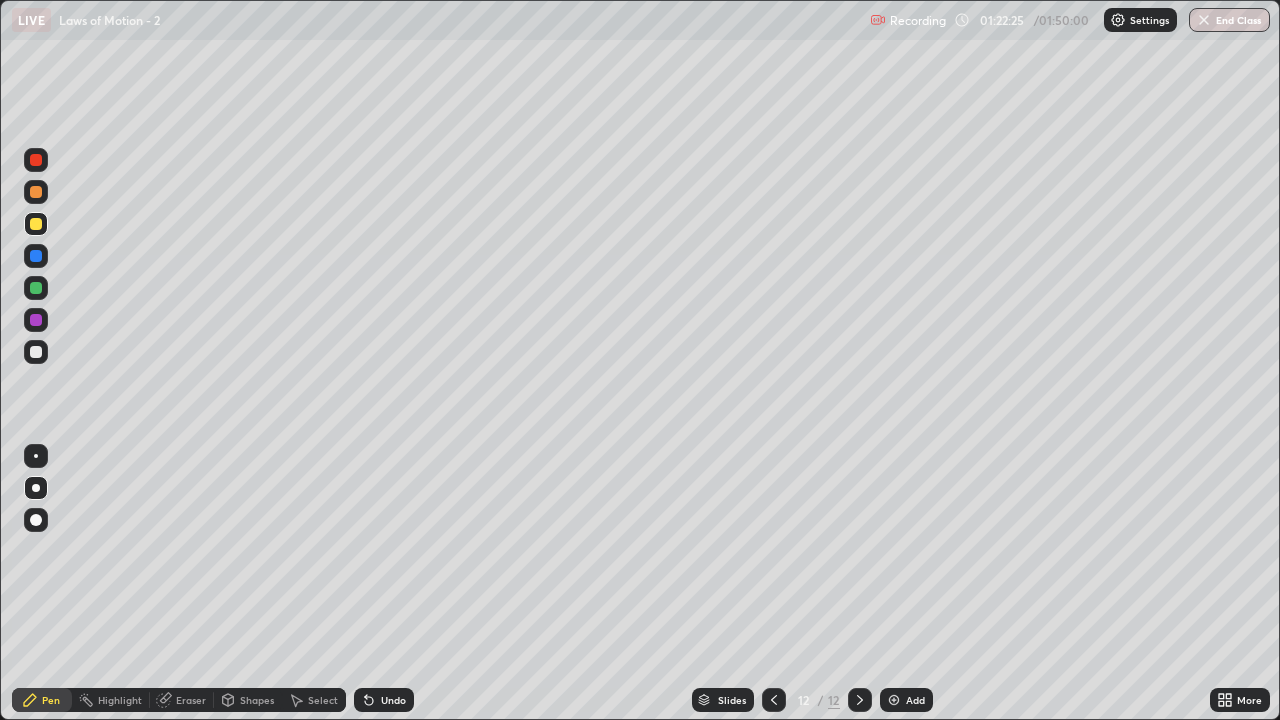 click 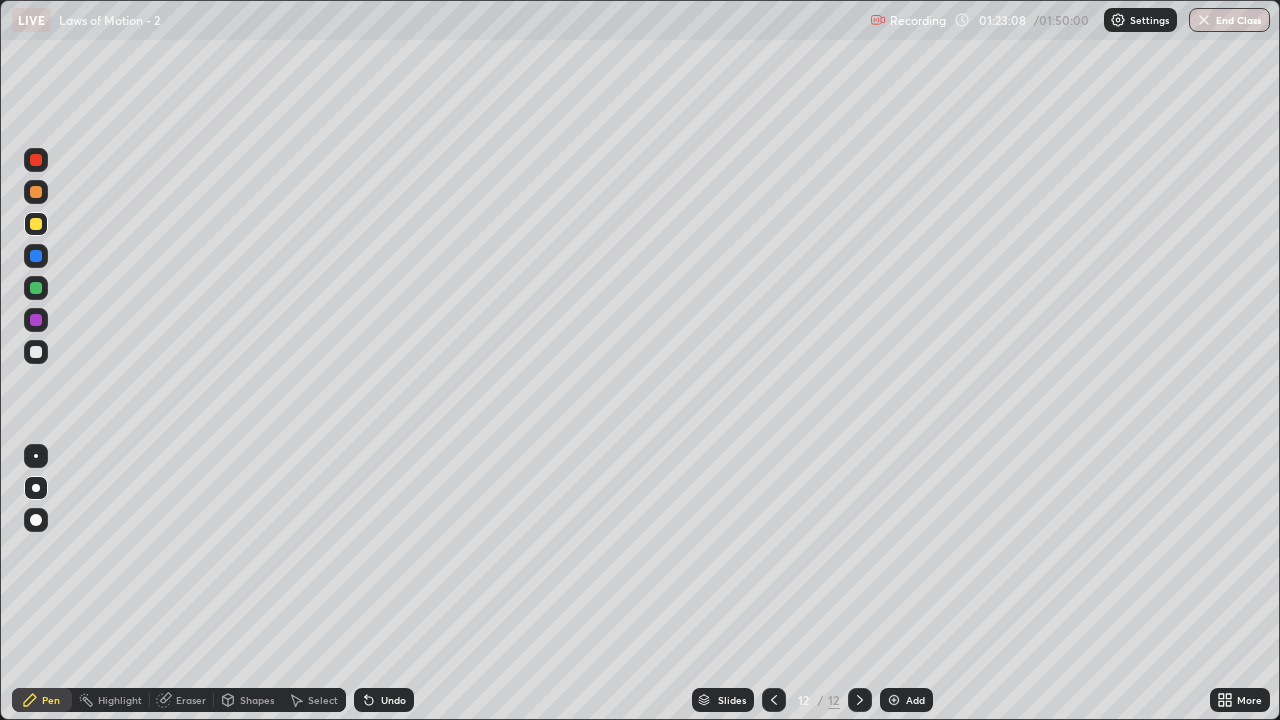 click on "Undo" at bounding box center [384, 700] 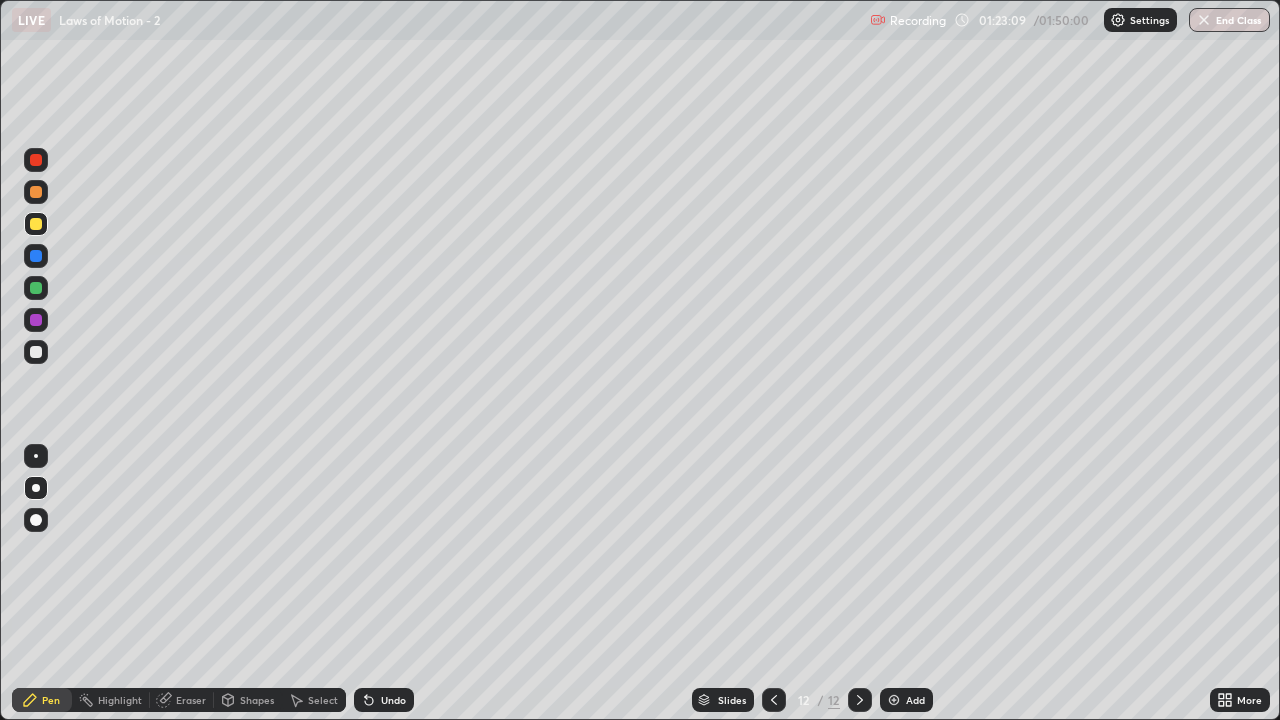 click on "Undo" at bounding box center [384, 700] 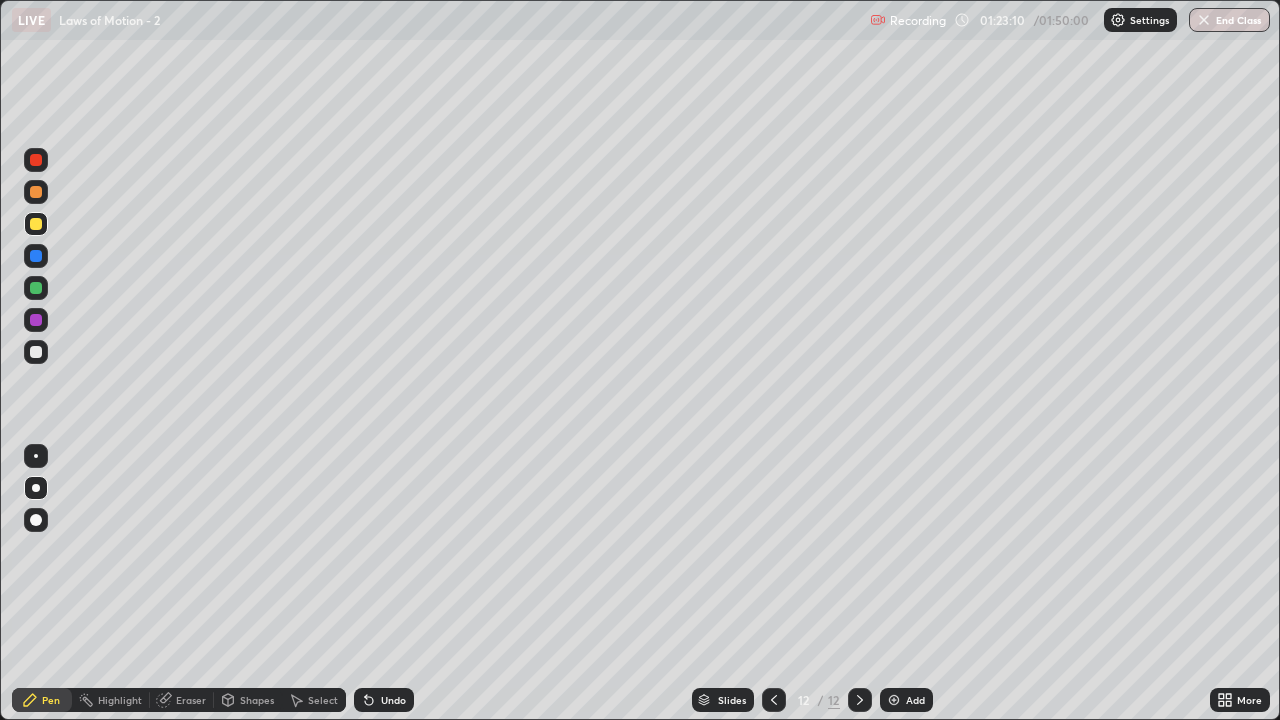 click on "Undo" at bounding box center [384, 700] 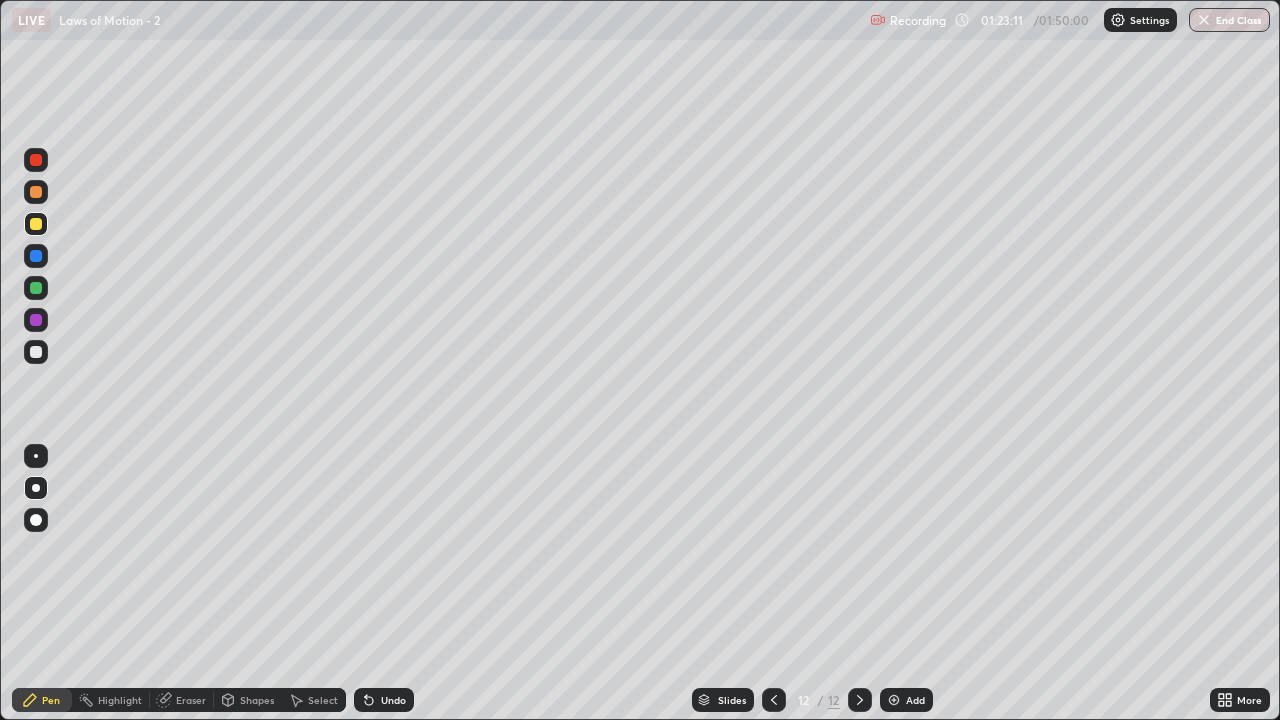 click 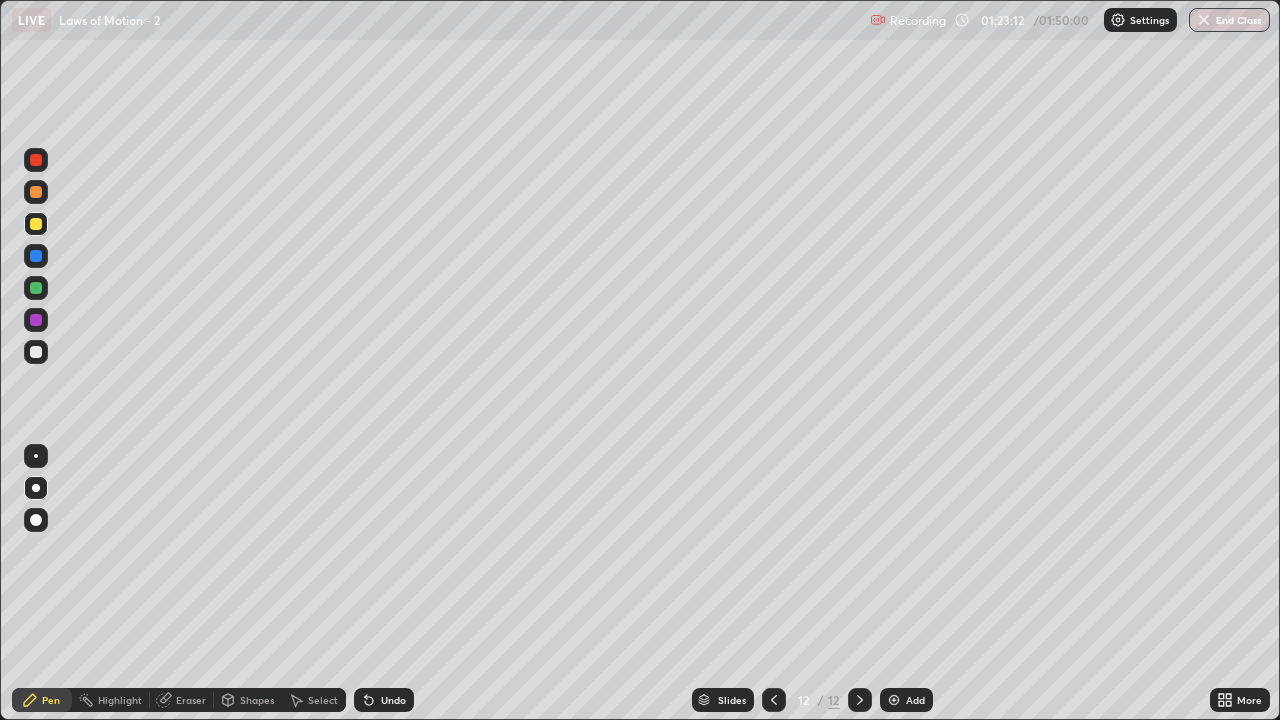 click on "Undo" at bounding box center (384, 700) 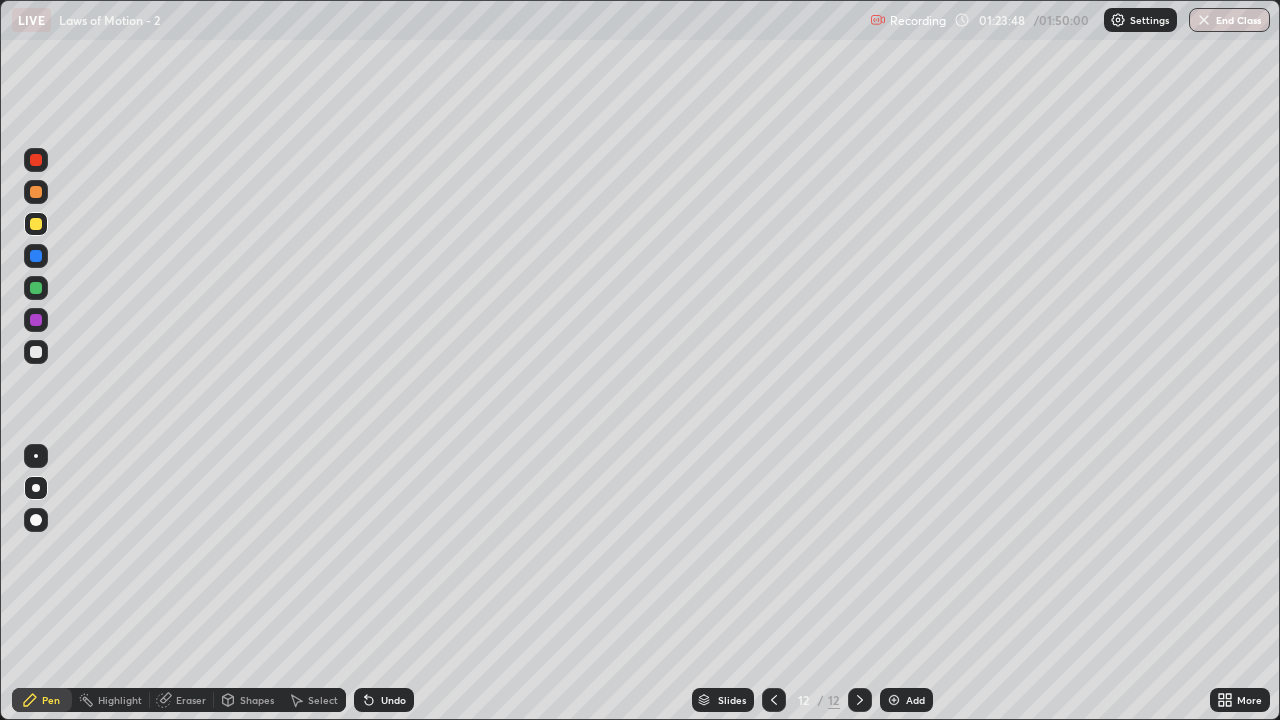 click on "Undo" at bounding box center (384, 700) 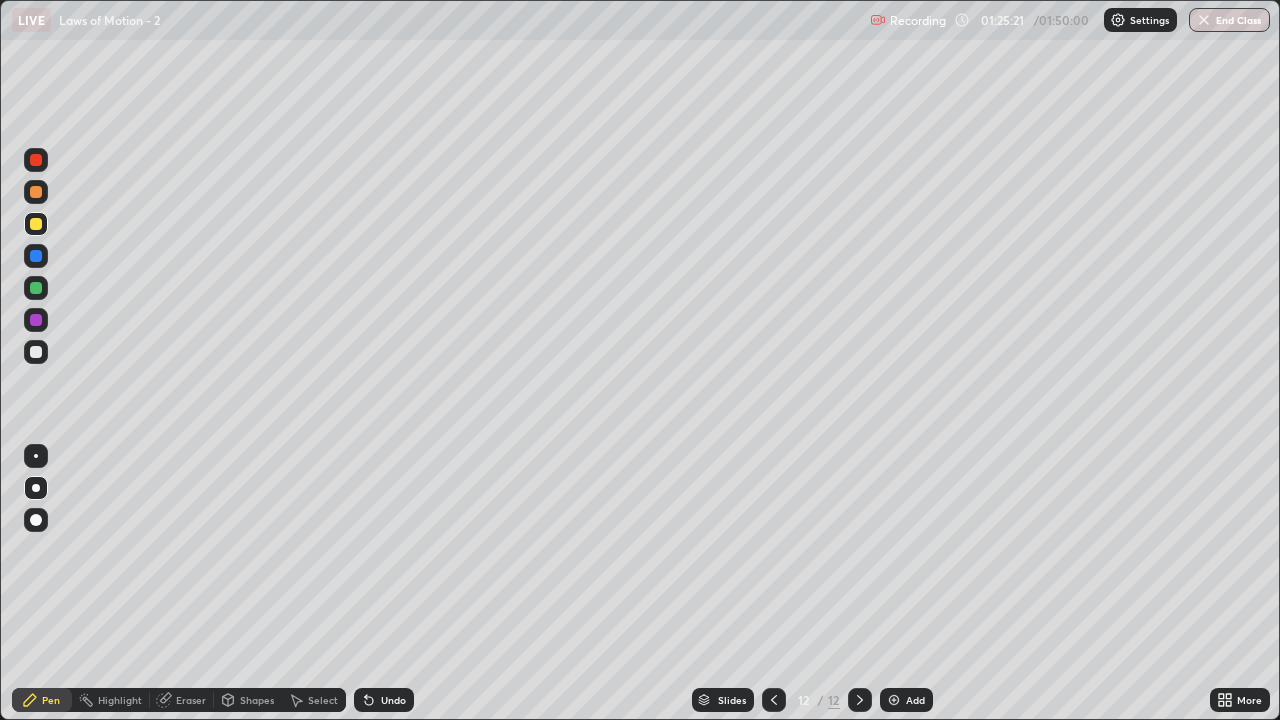 click on "Eraser" at bounding box center [191, 700] 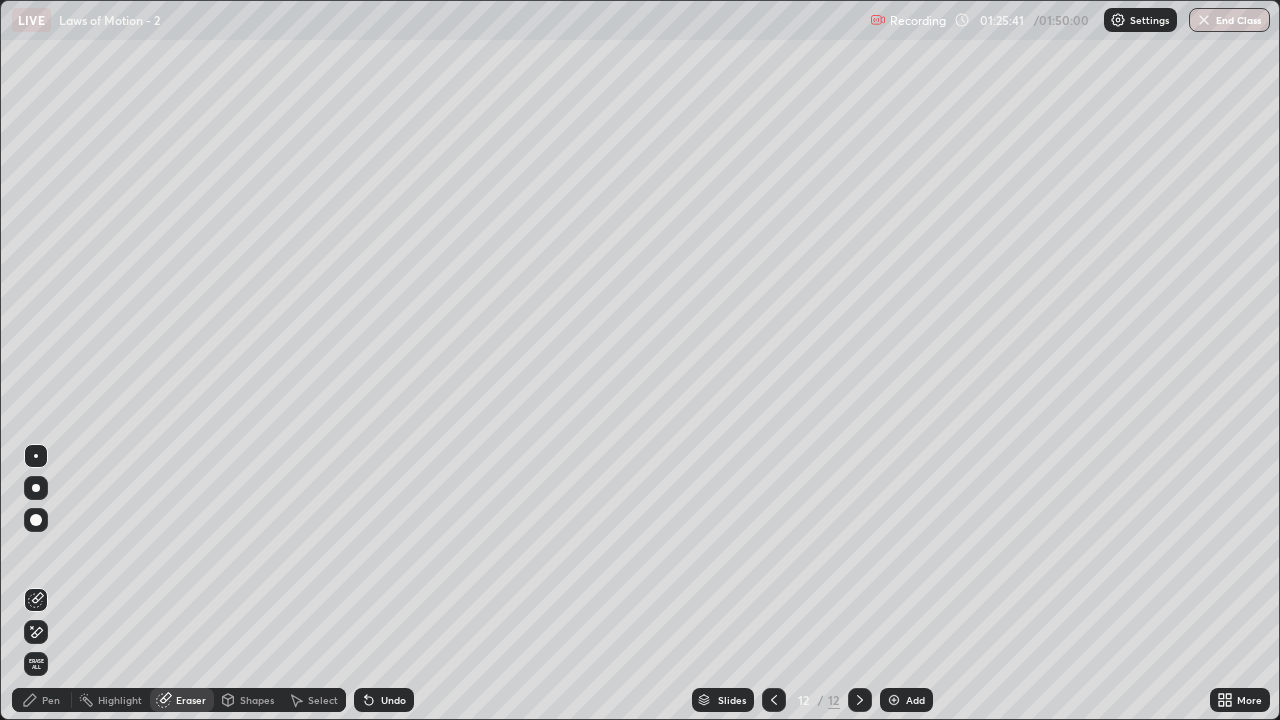 click on "Pen" at bounding box center (42, 700) 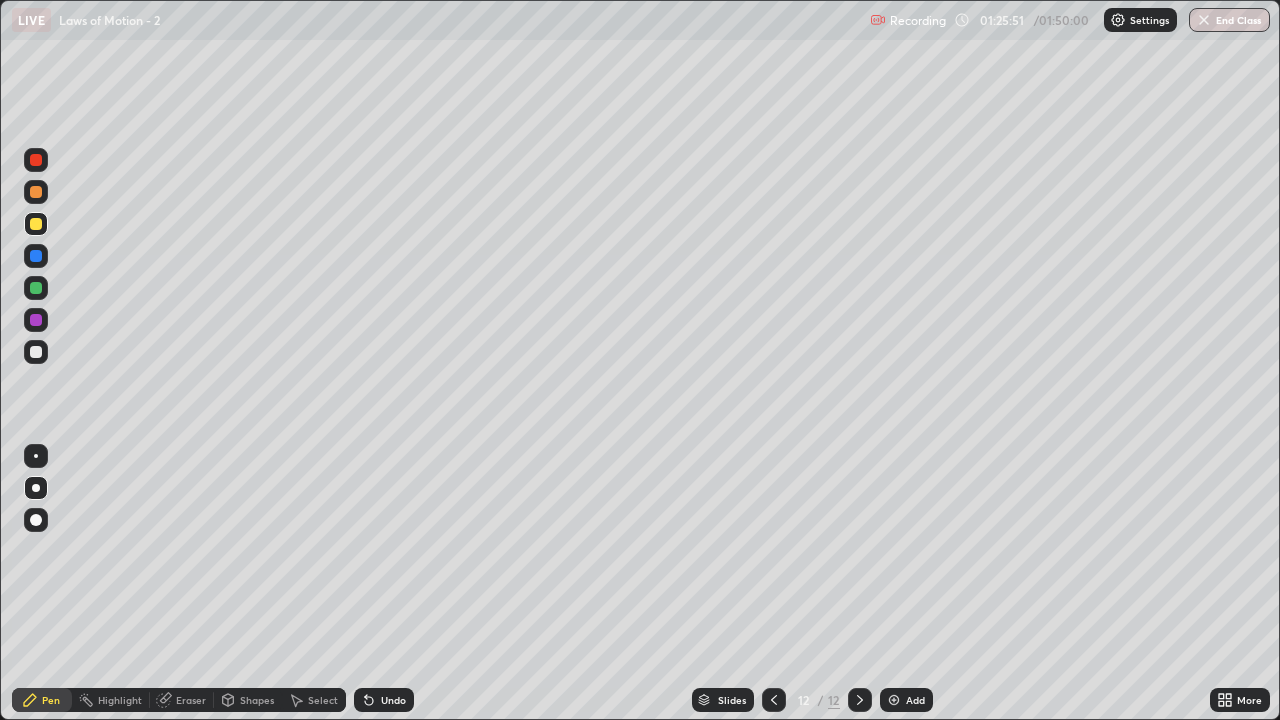click at bounding box center (36, 192) 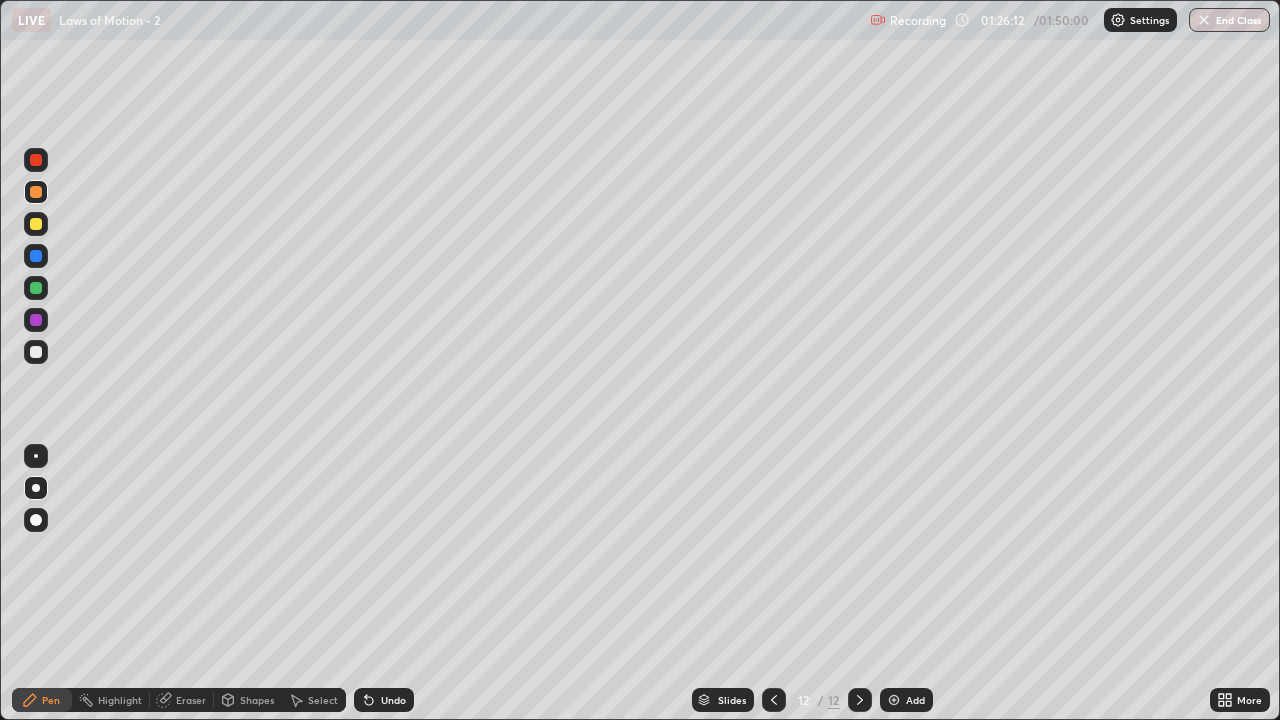 click on "Undo" at bounding box center [393, 700] 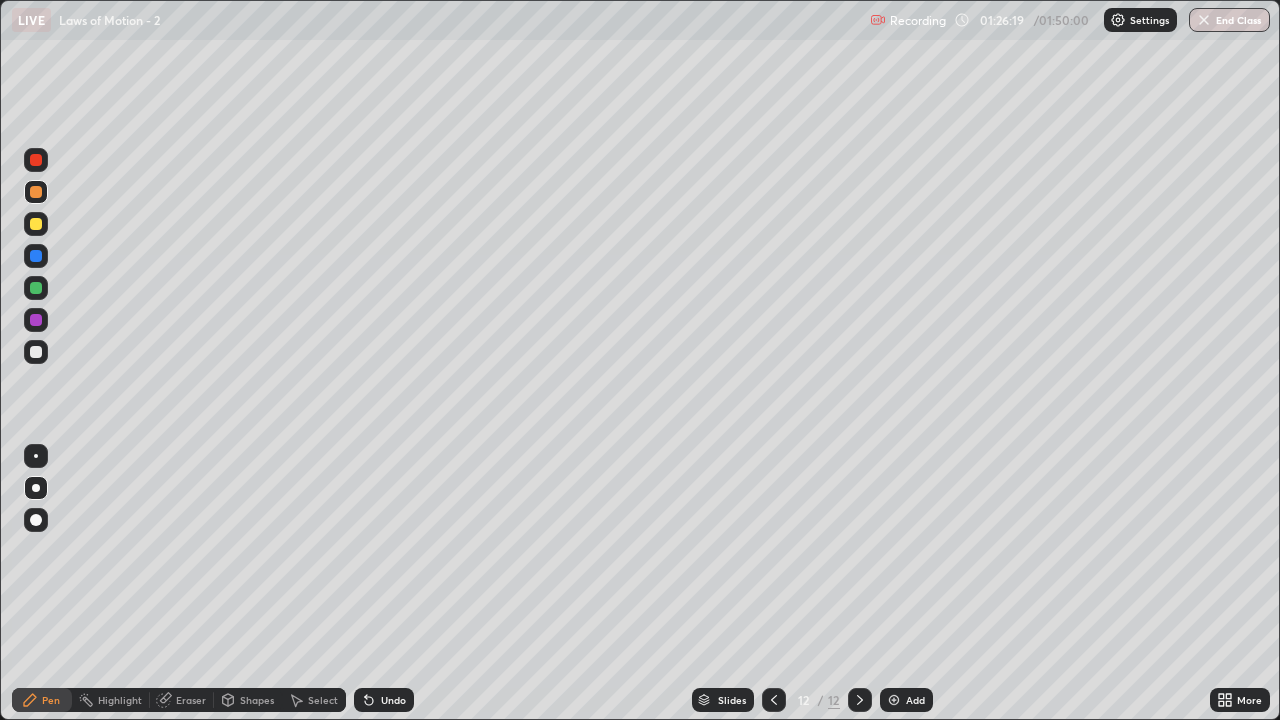 click at bounding box center [36, 288] 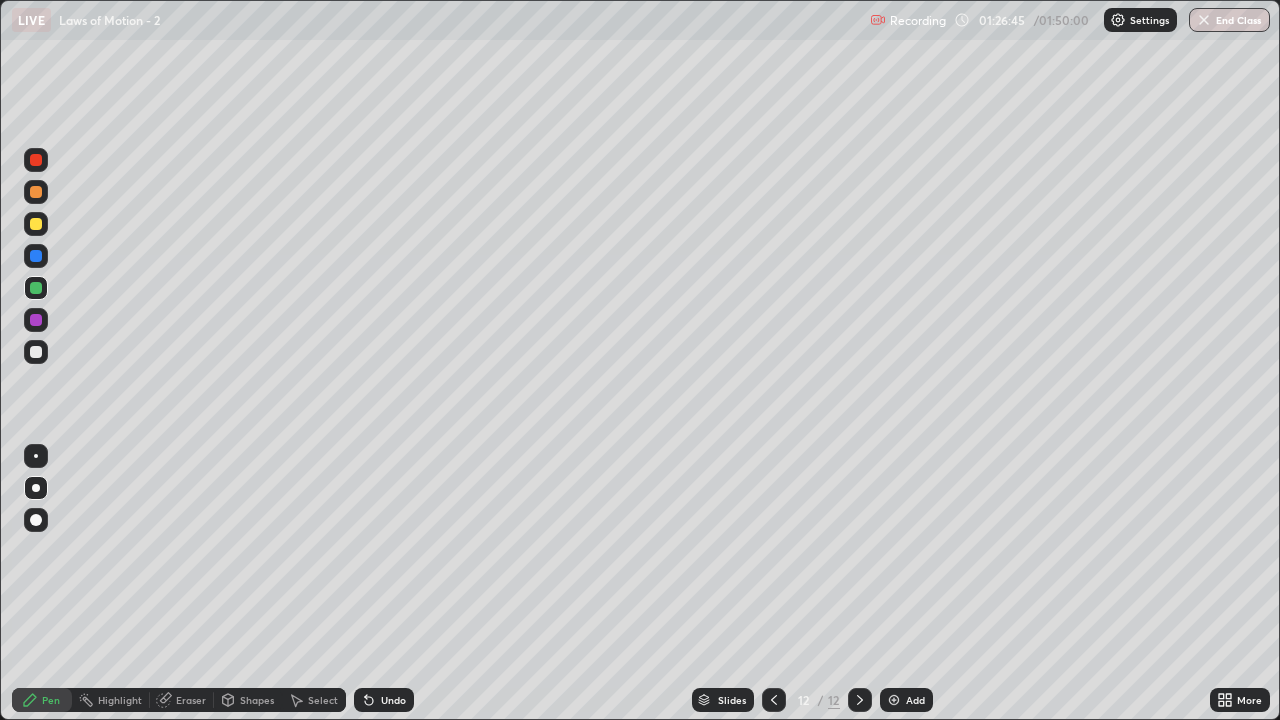 click on "Undo" at bounding box center [393, 700] 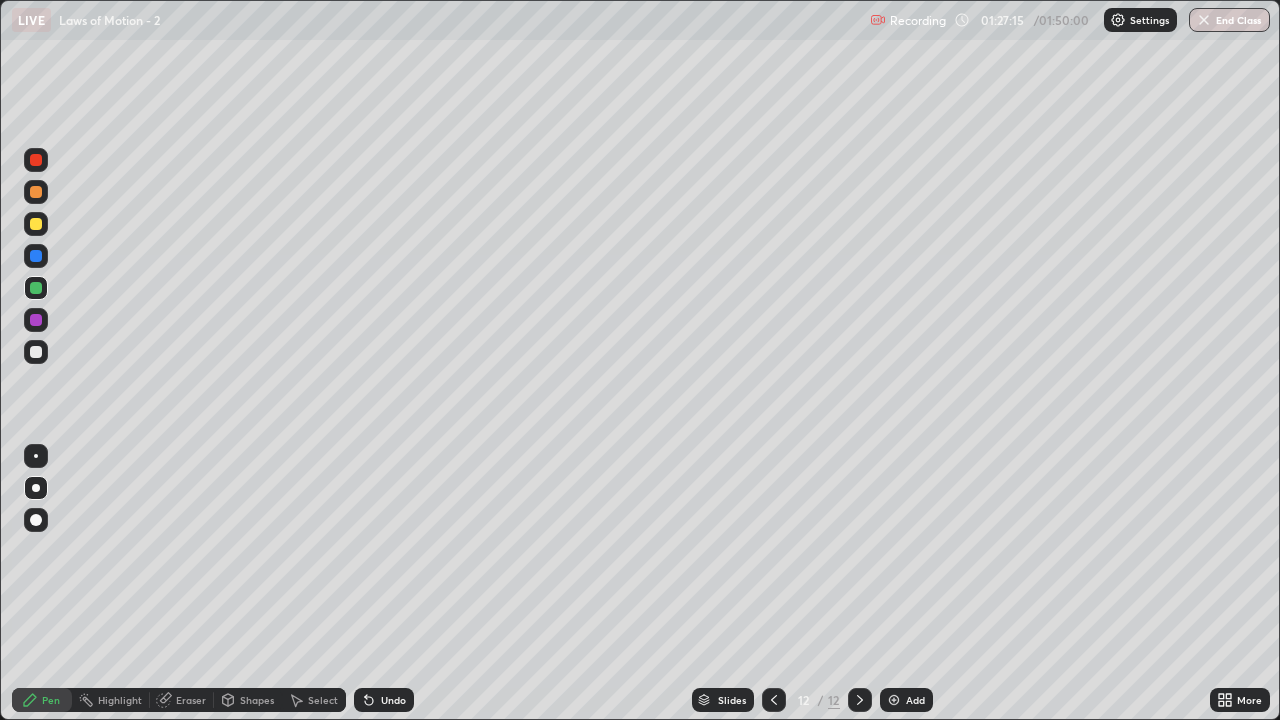 click at bounding box center (36, 352) 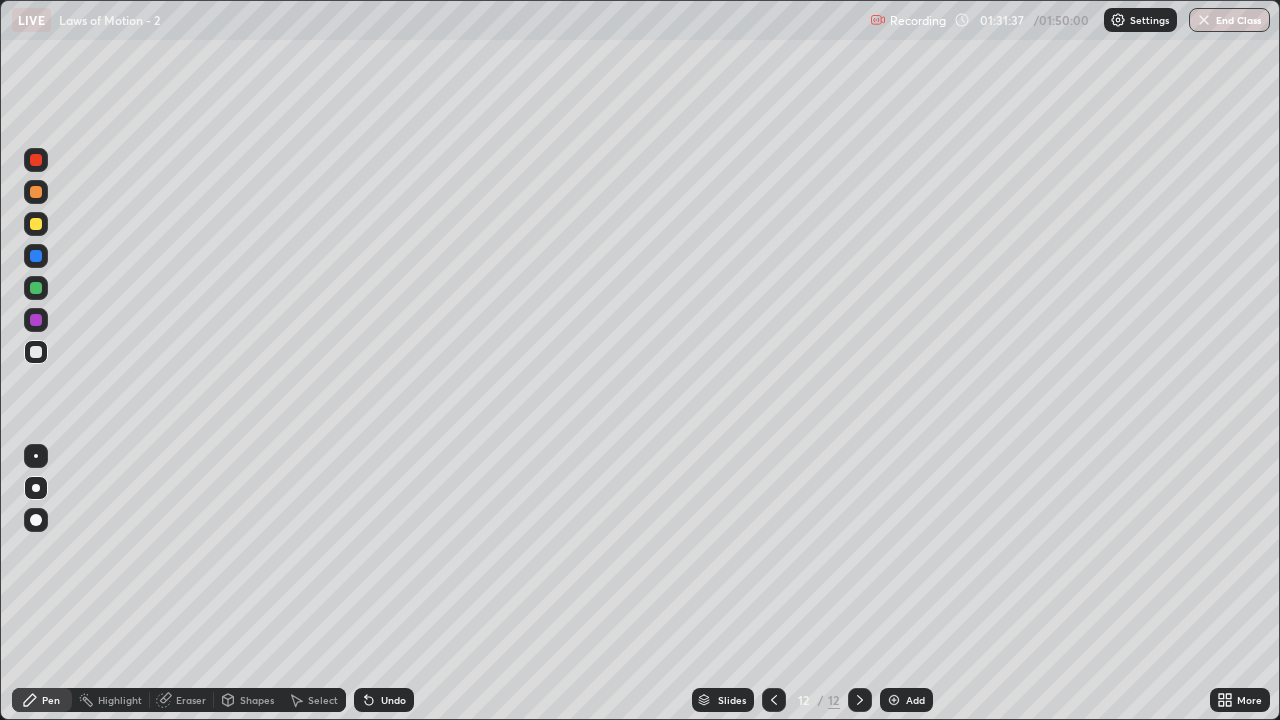click on "Add" at bounding box center [915, 700] 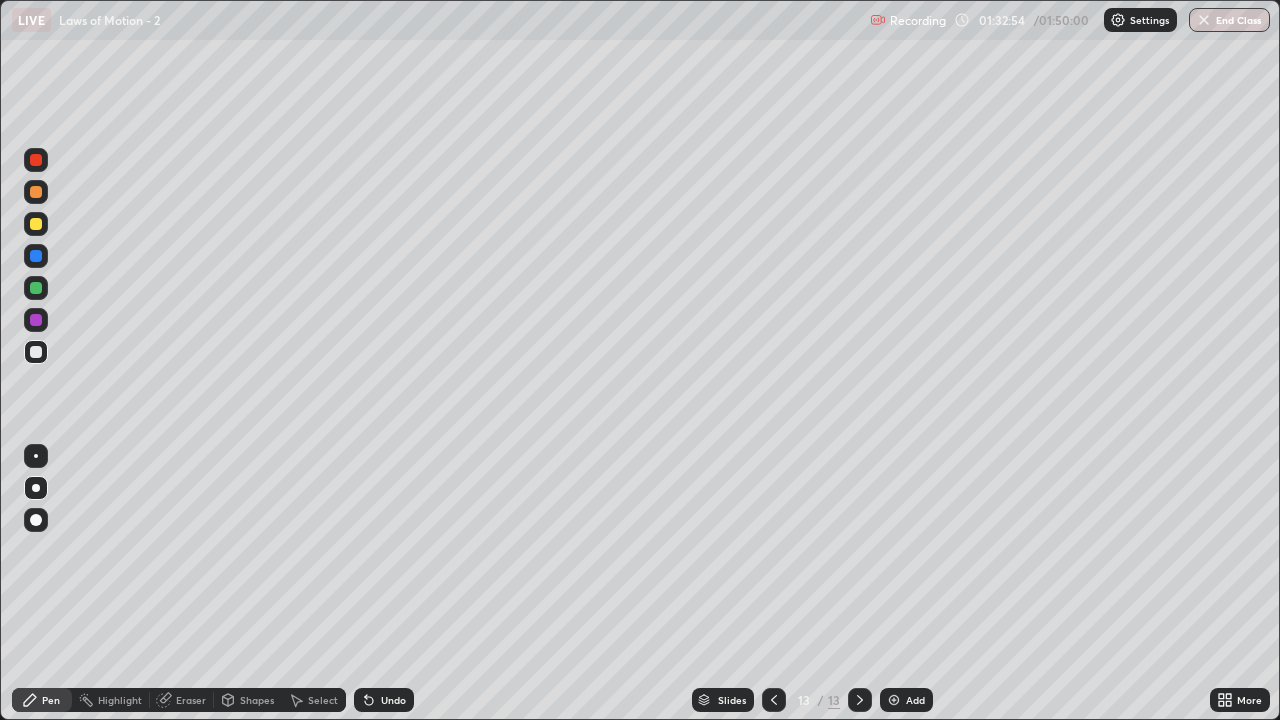 click at bounding box center [36, 352] 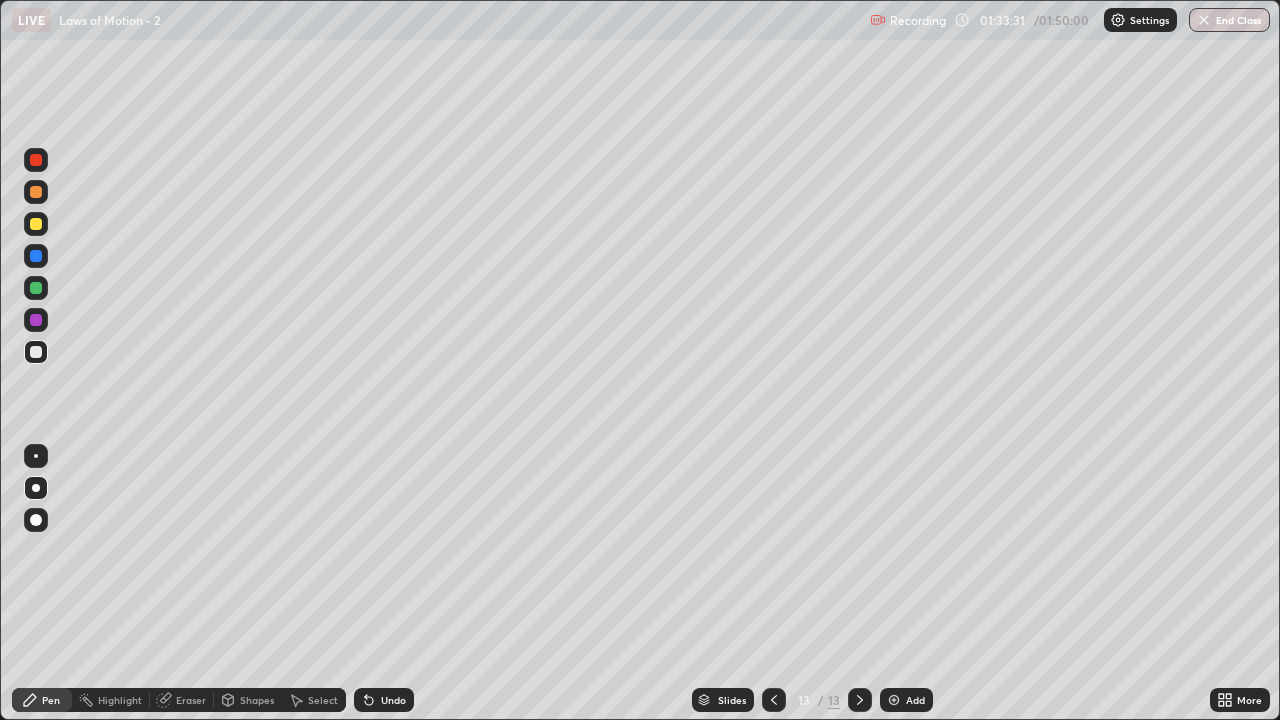 click at bounding box center (36, 224) 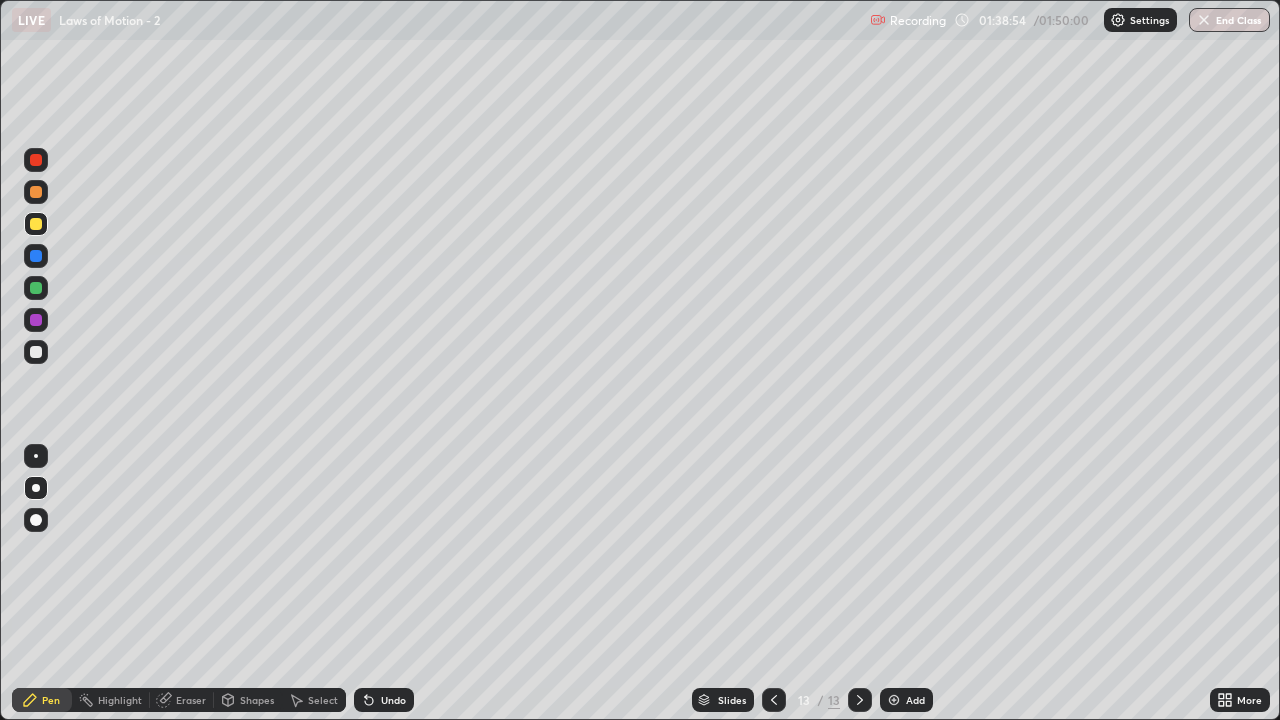 click at bounding box center (36, 352) 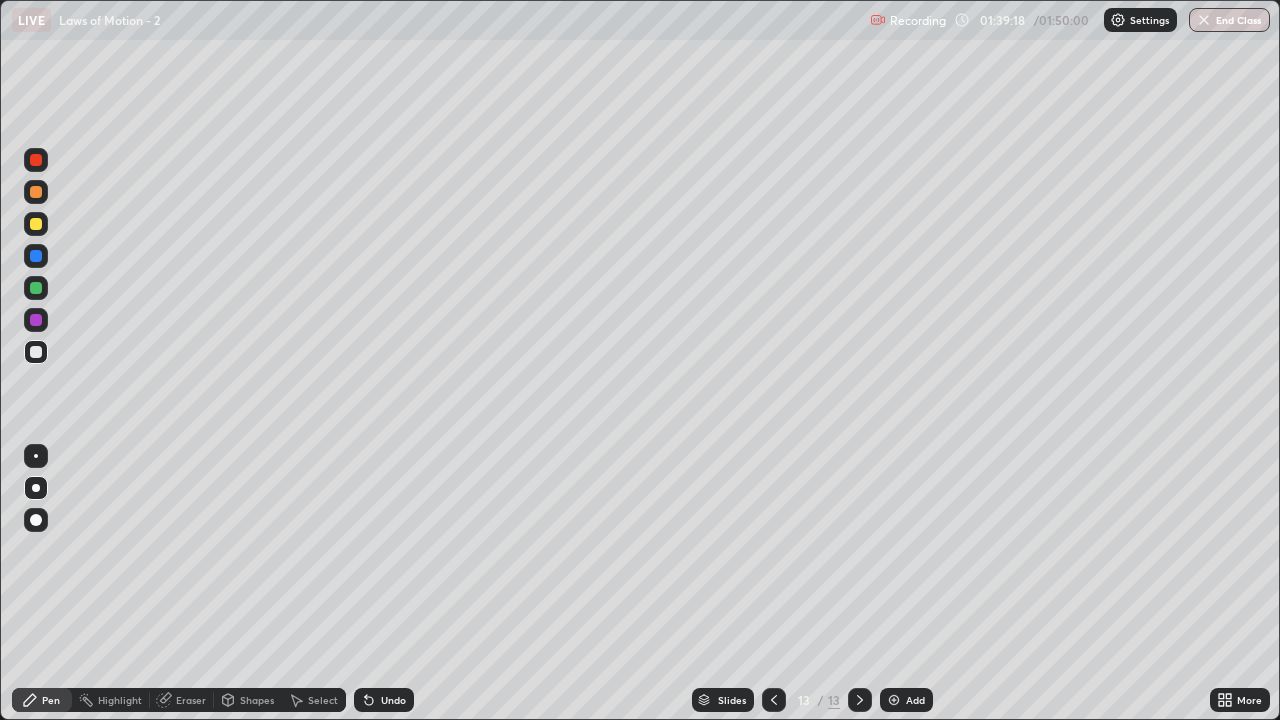 click 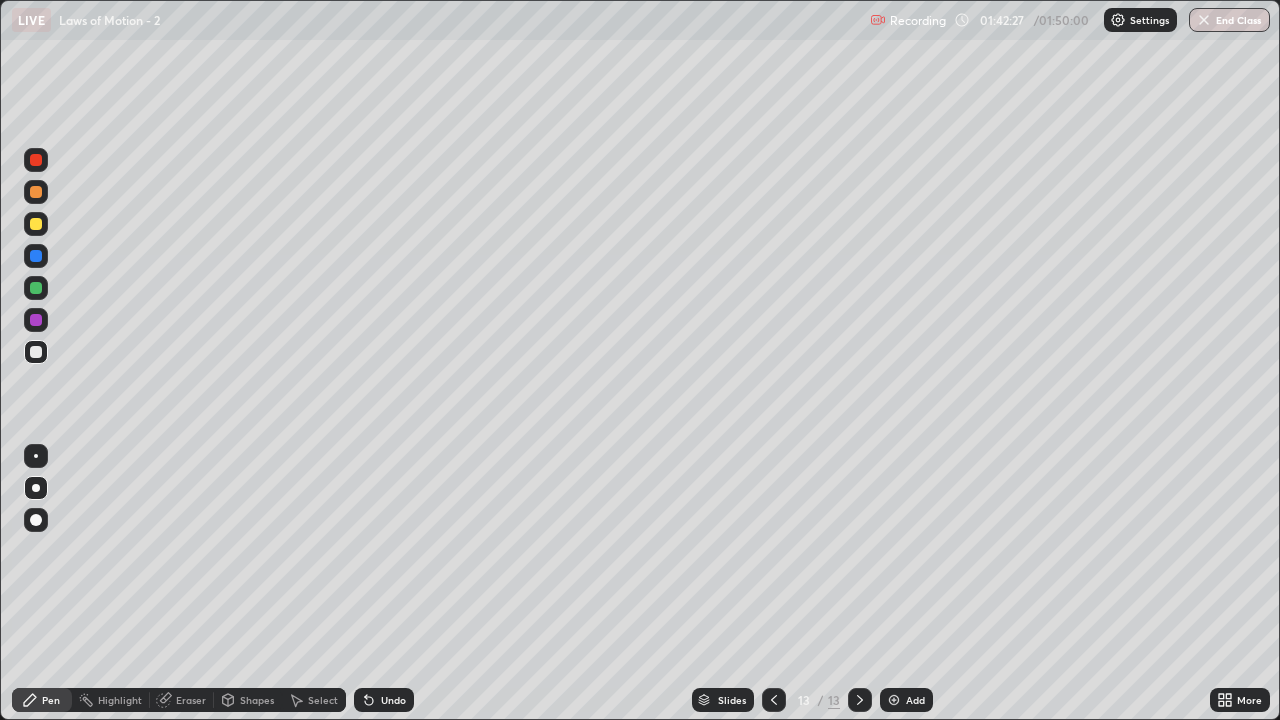 click 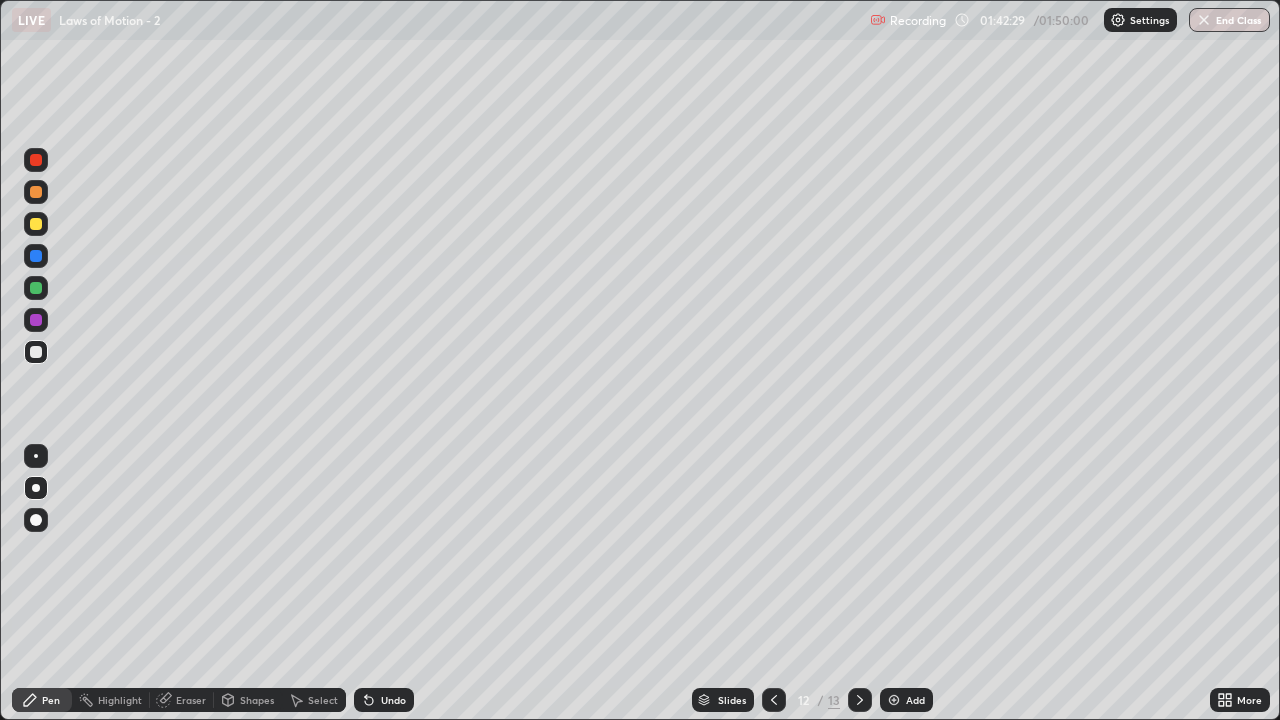 click 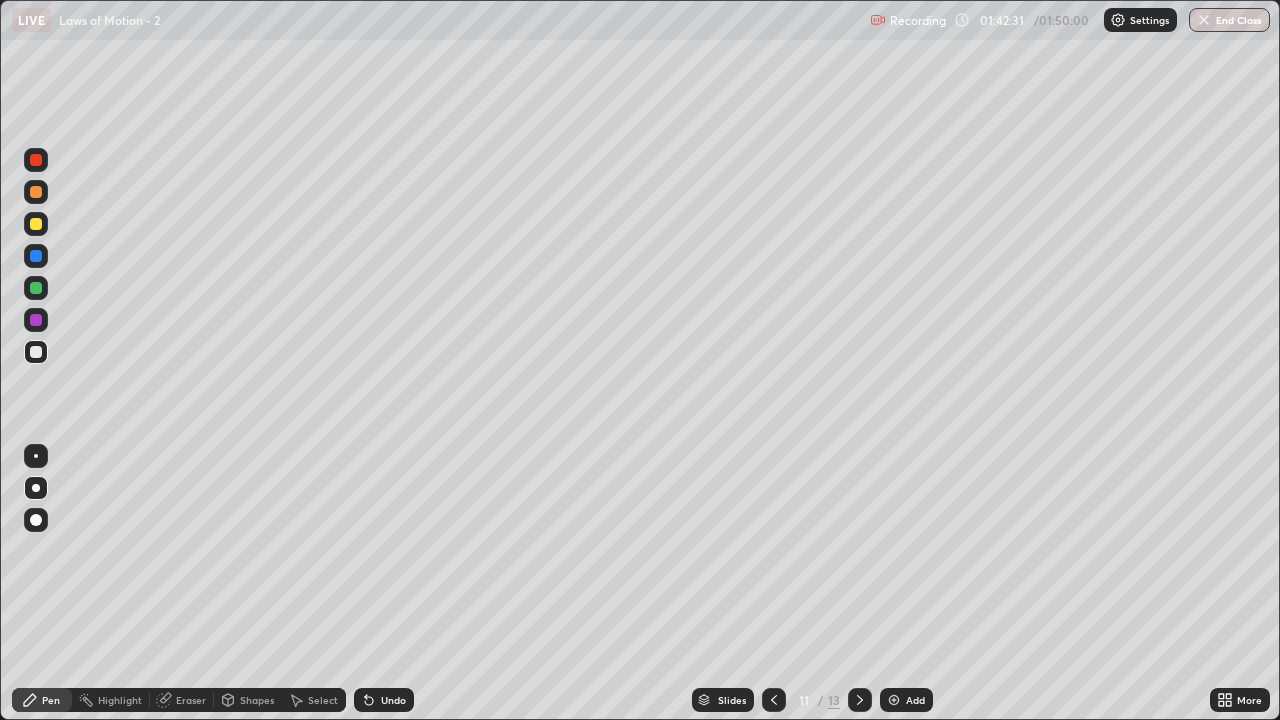 click 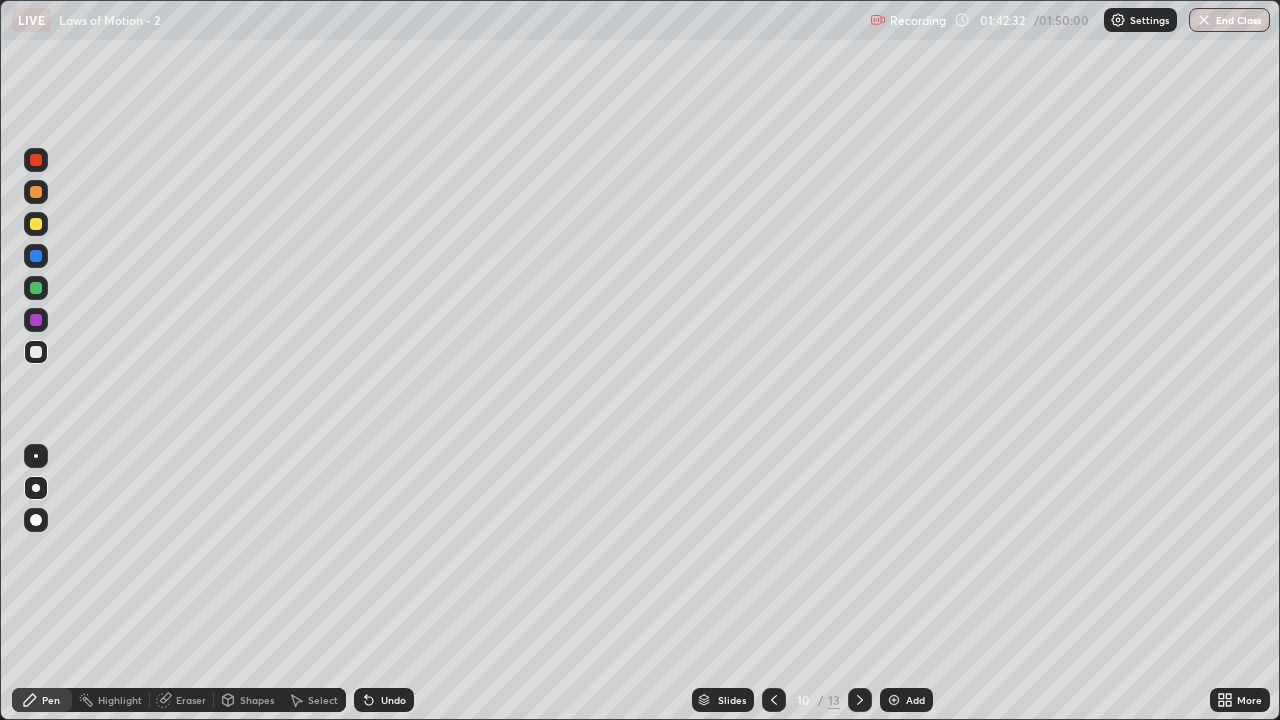 click 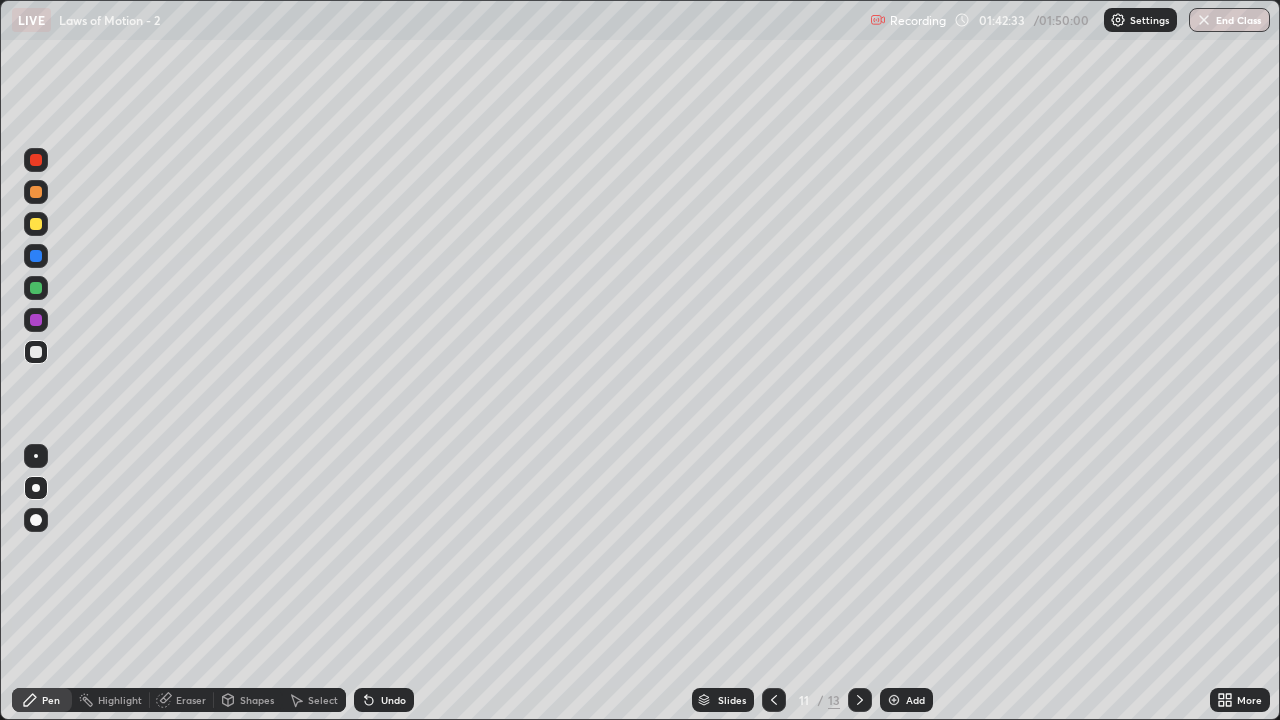 click 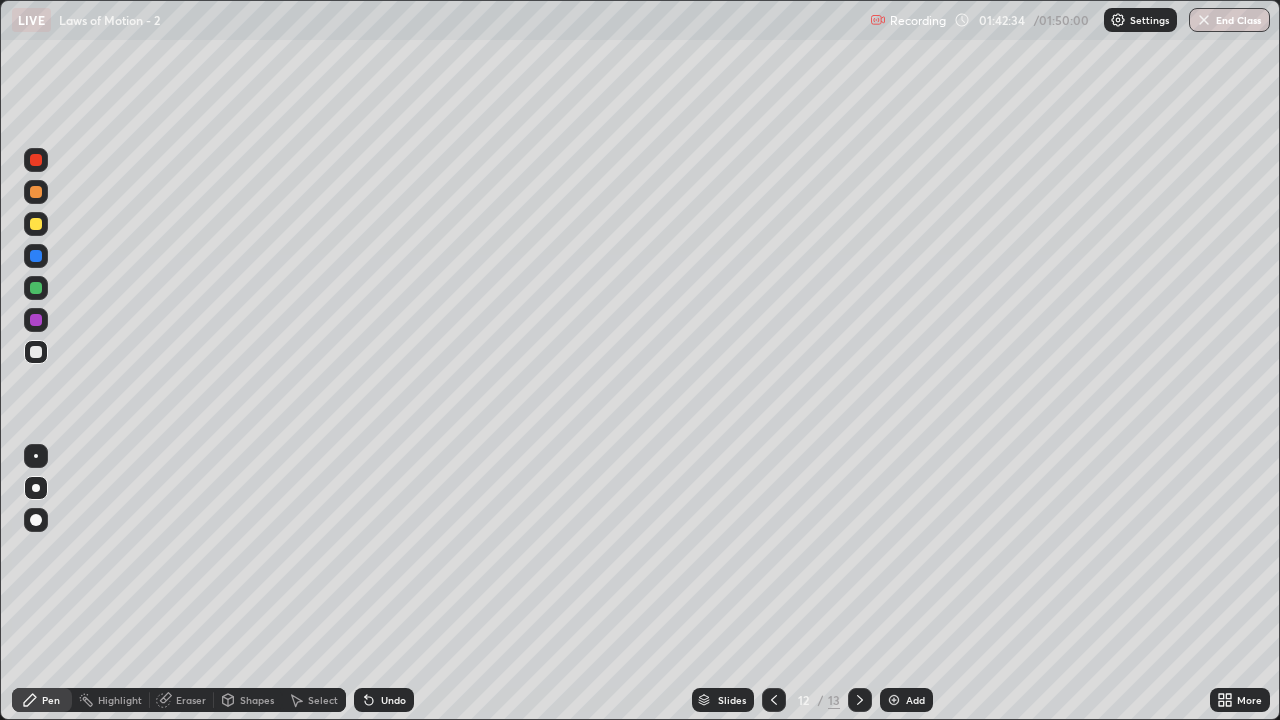 click 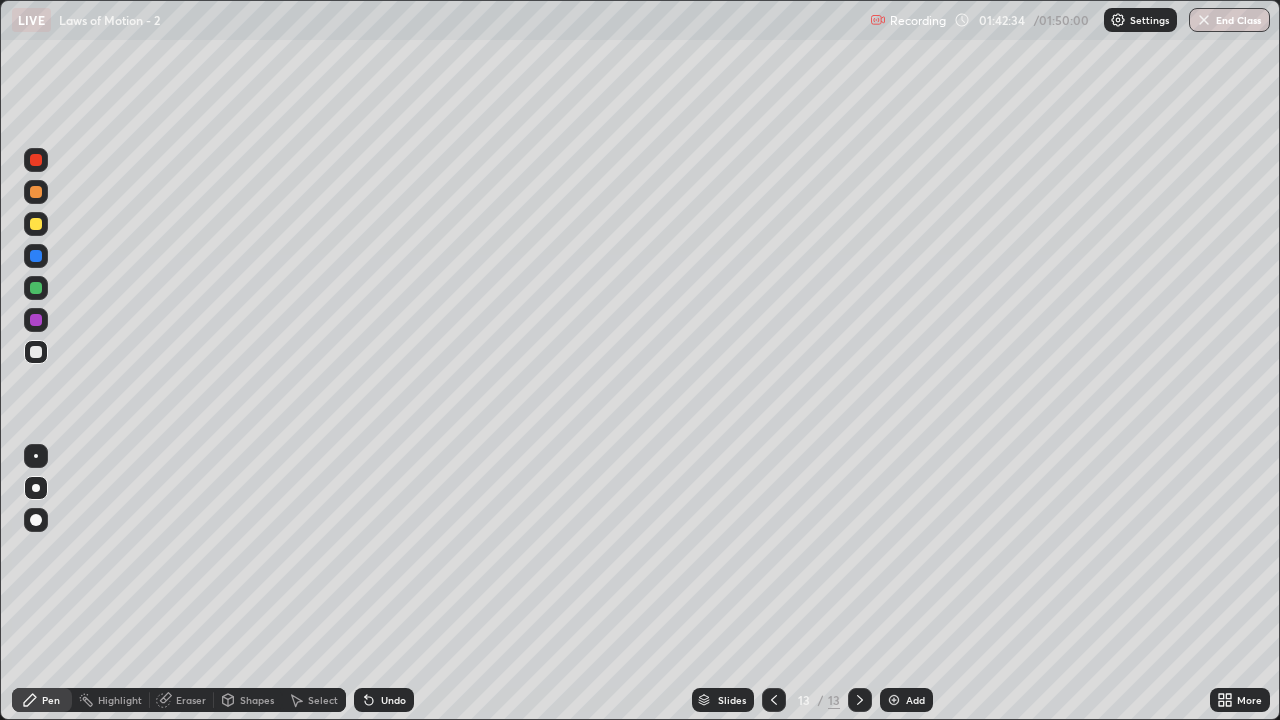 click at bounding box center [860, 700] 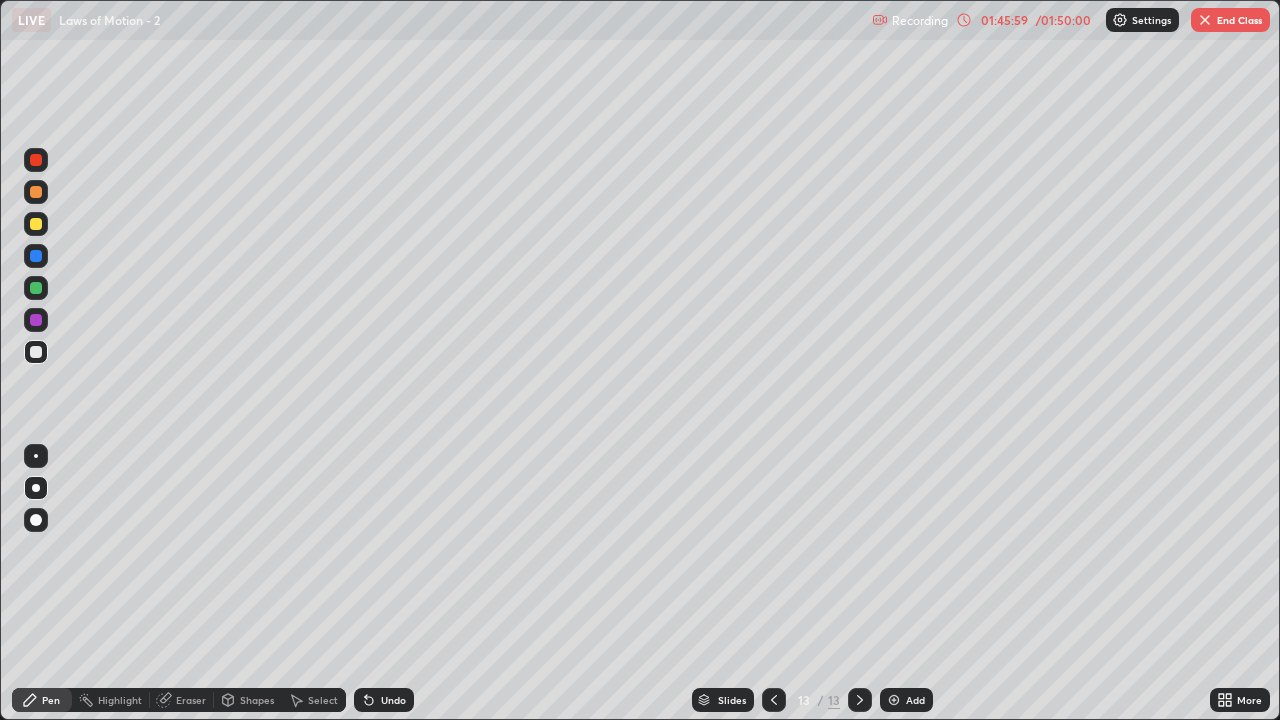click at bounding box center (36, 224) 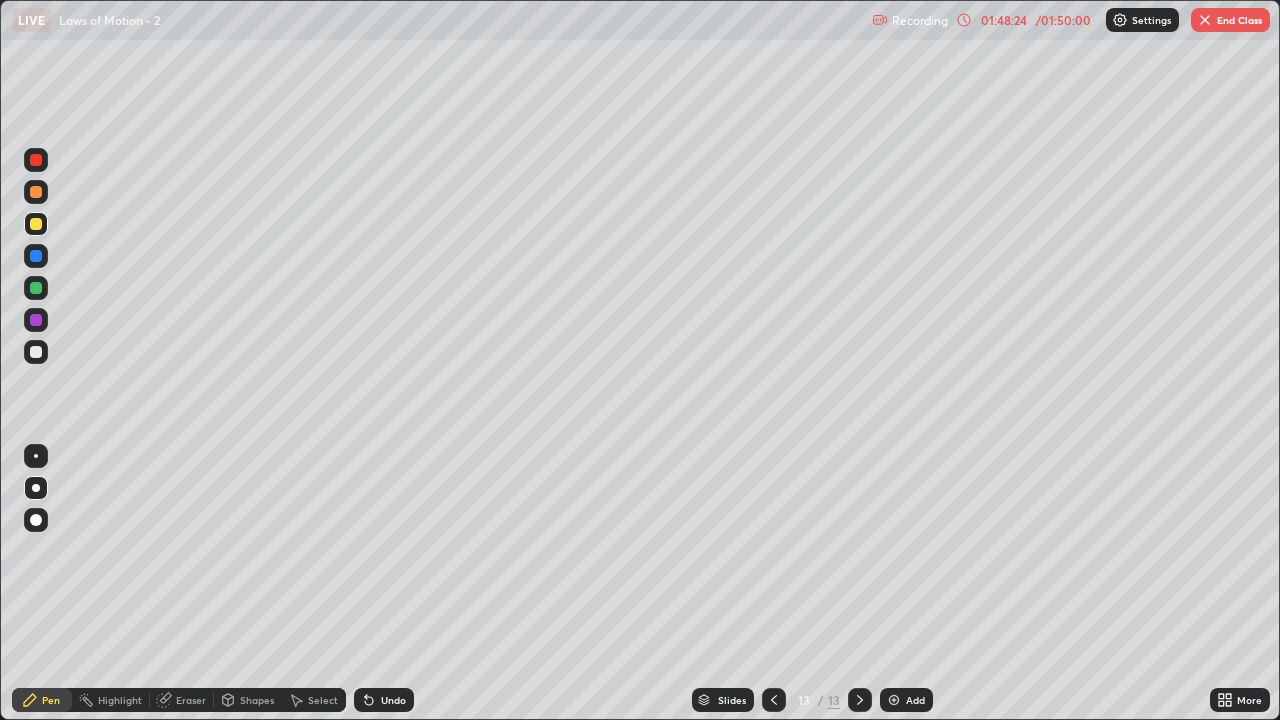 click on "Undo" at bounding box center [393, 700] 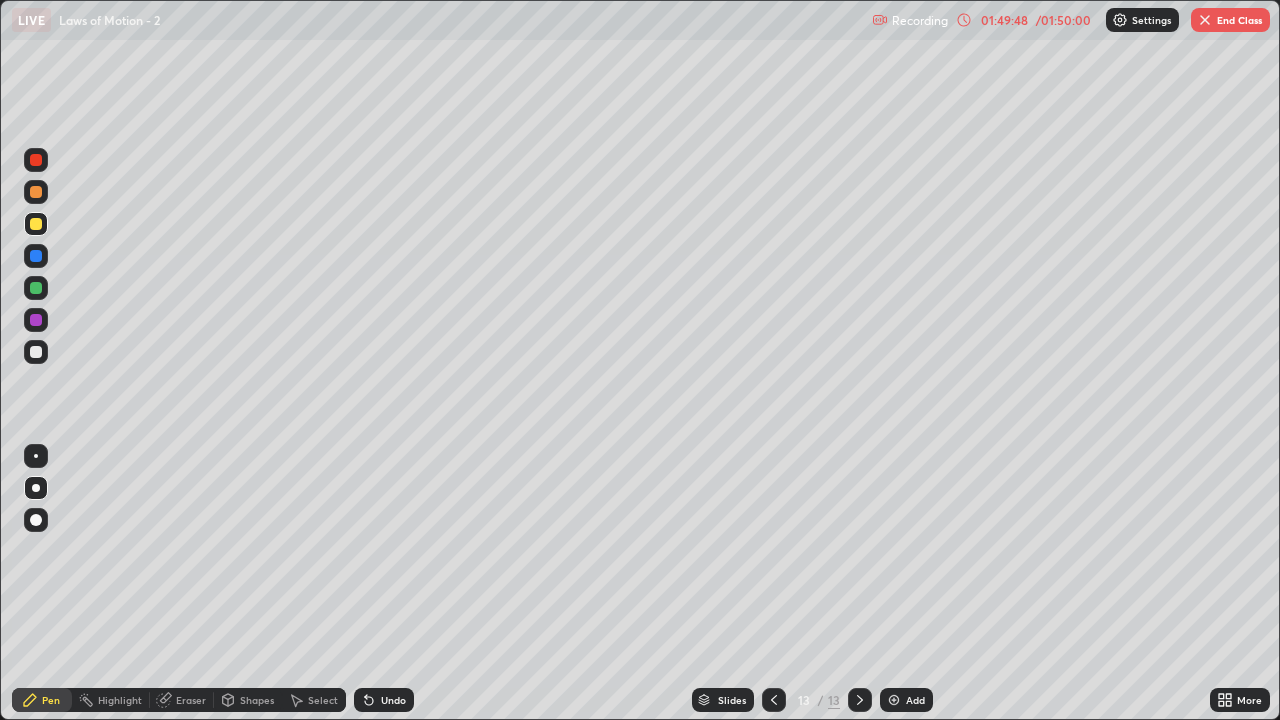 click on "End Class" at bounding box center [1230, 20] 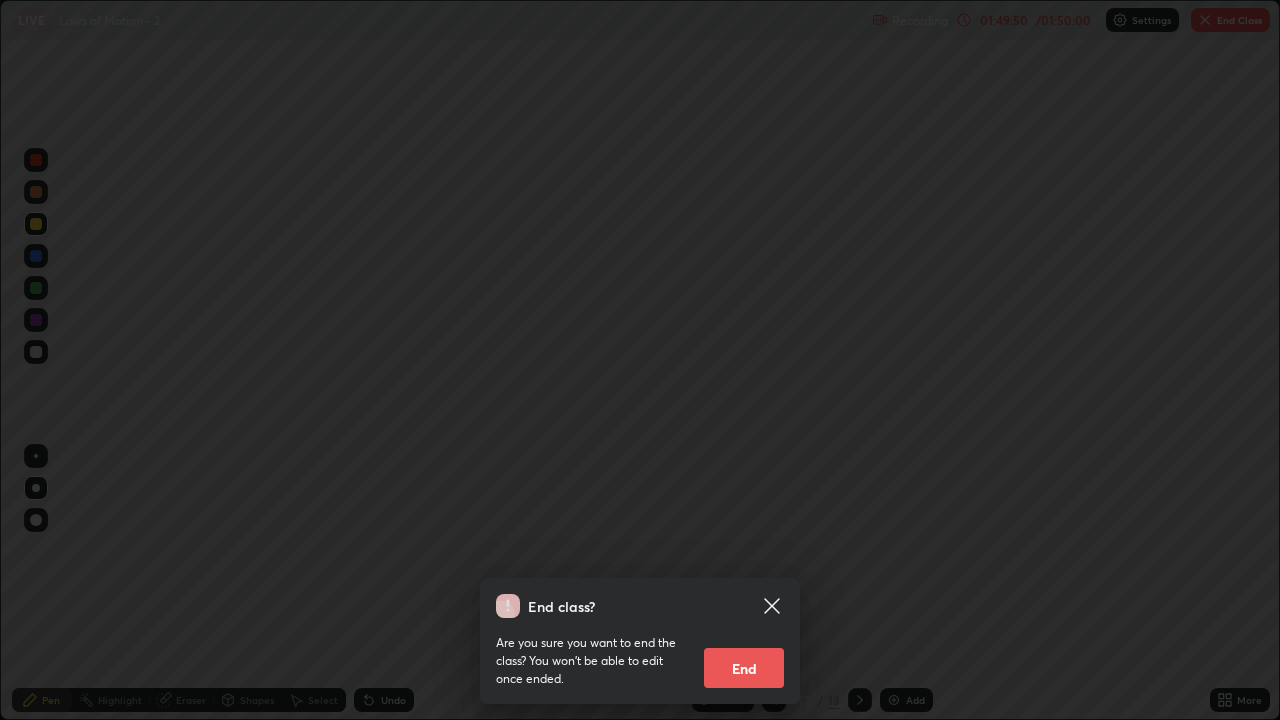 click on "End" at bounding box center [744, 668] 